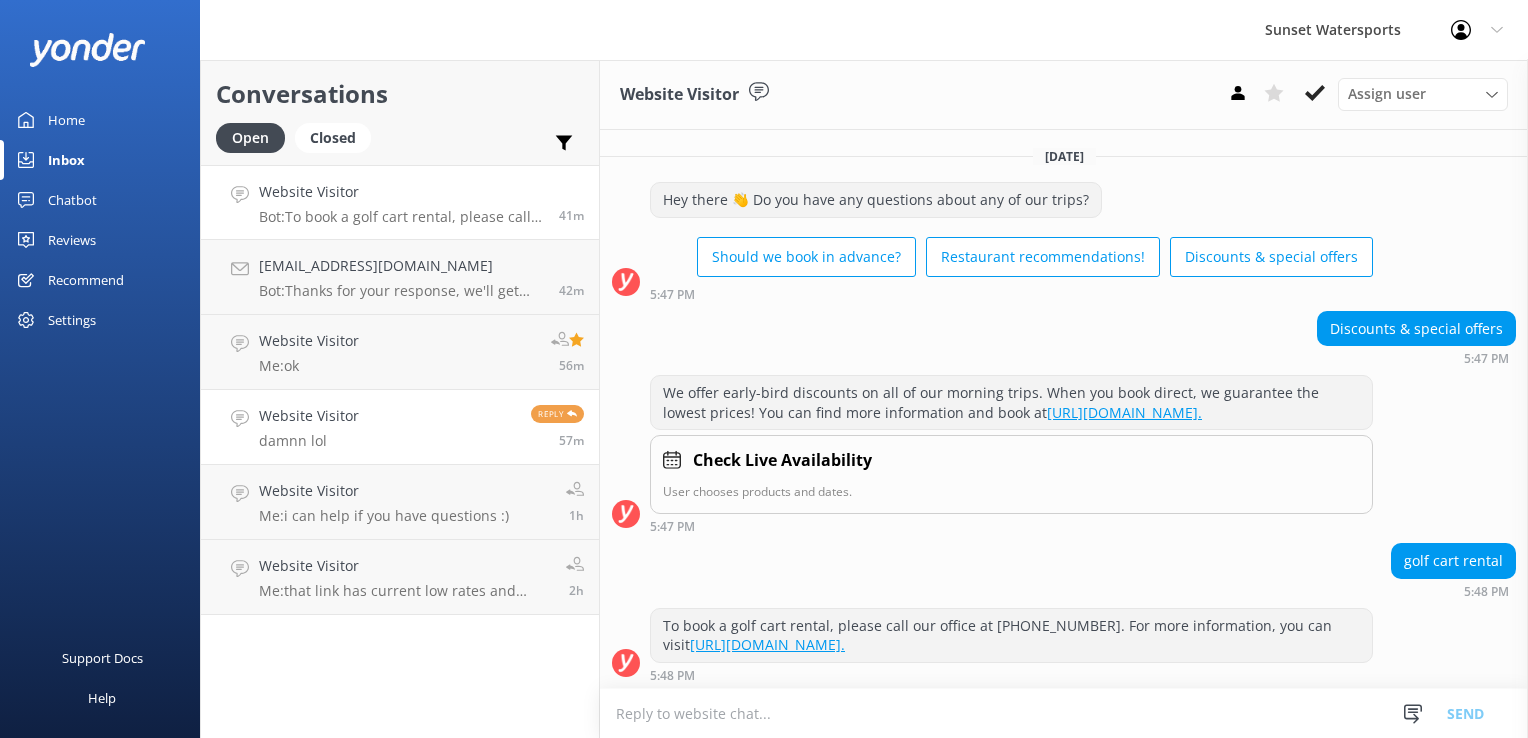 scroll, scrollTop: 0, scrollLeft: 0, axis: both 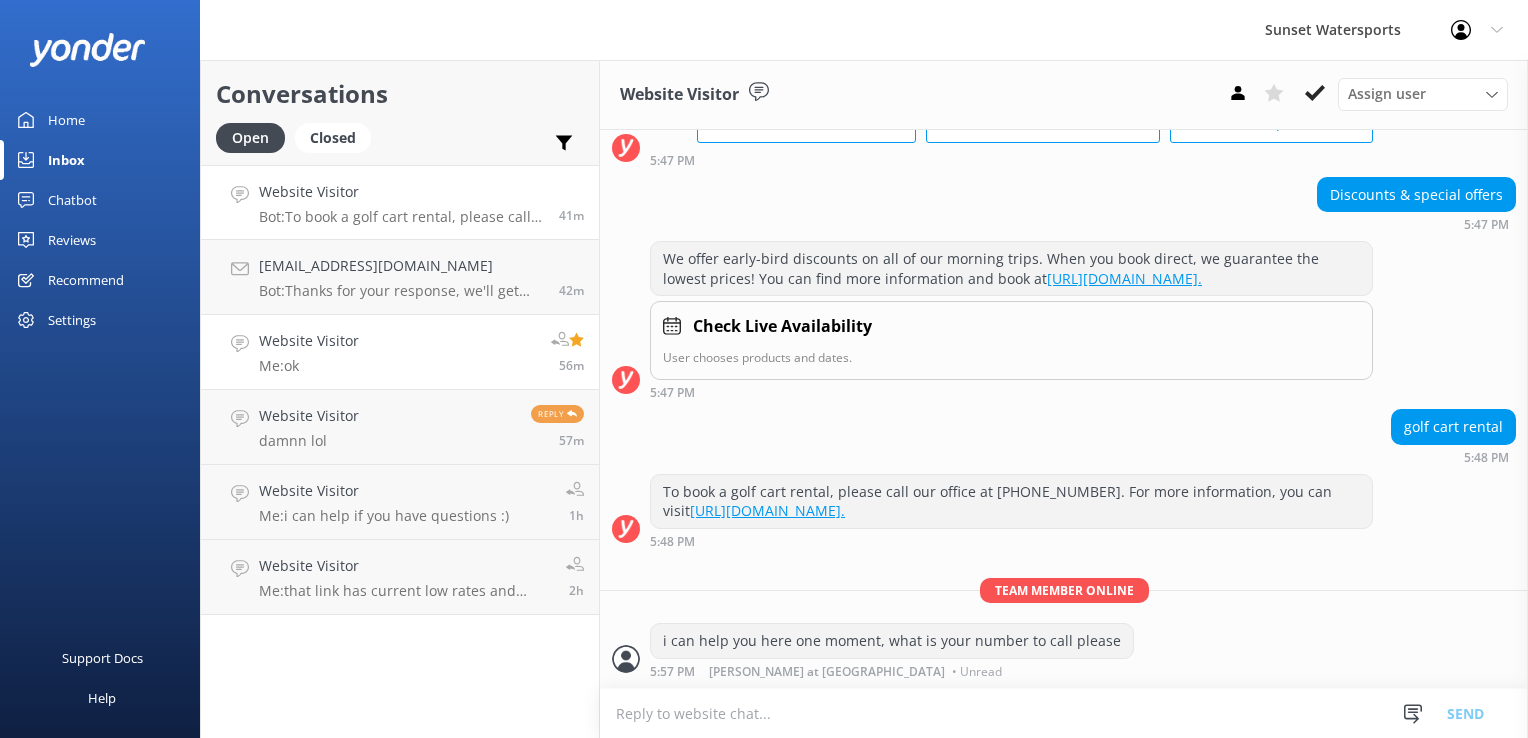 click on "Website Visitor Me:  ok 56m" at bounding box center [400, 352] 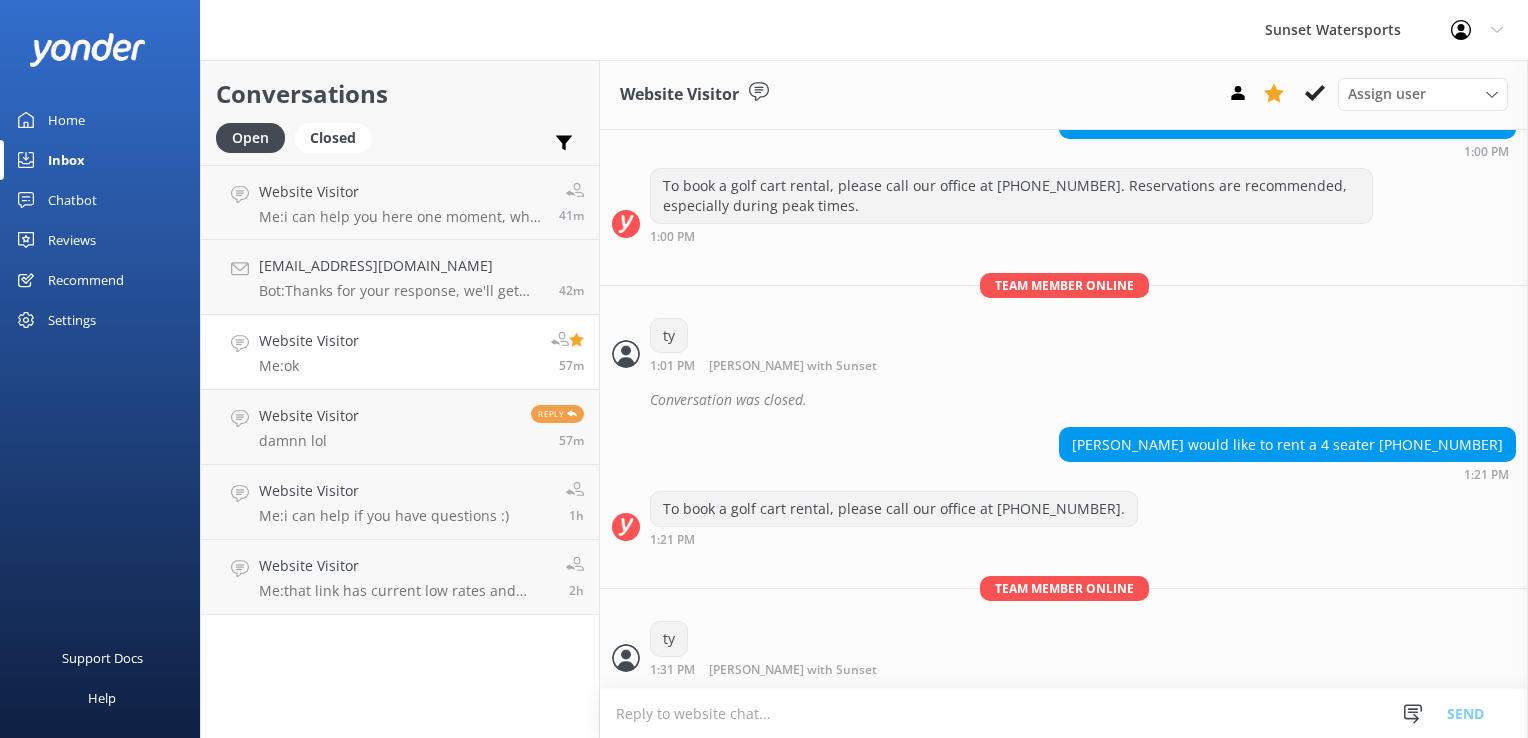 scroll, scrollTop: 7207, scrollLeft: 0, axis: vertical 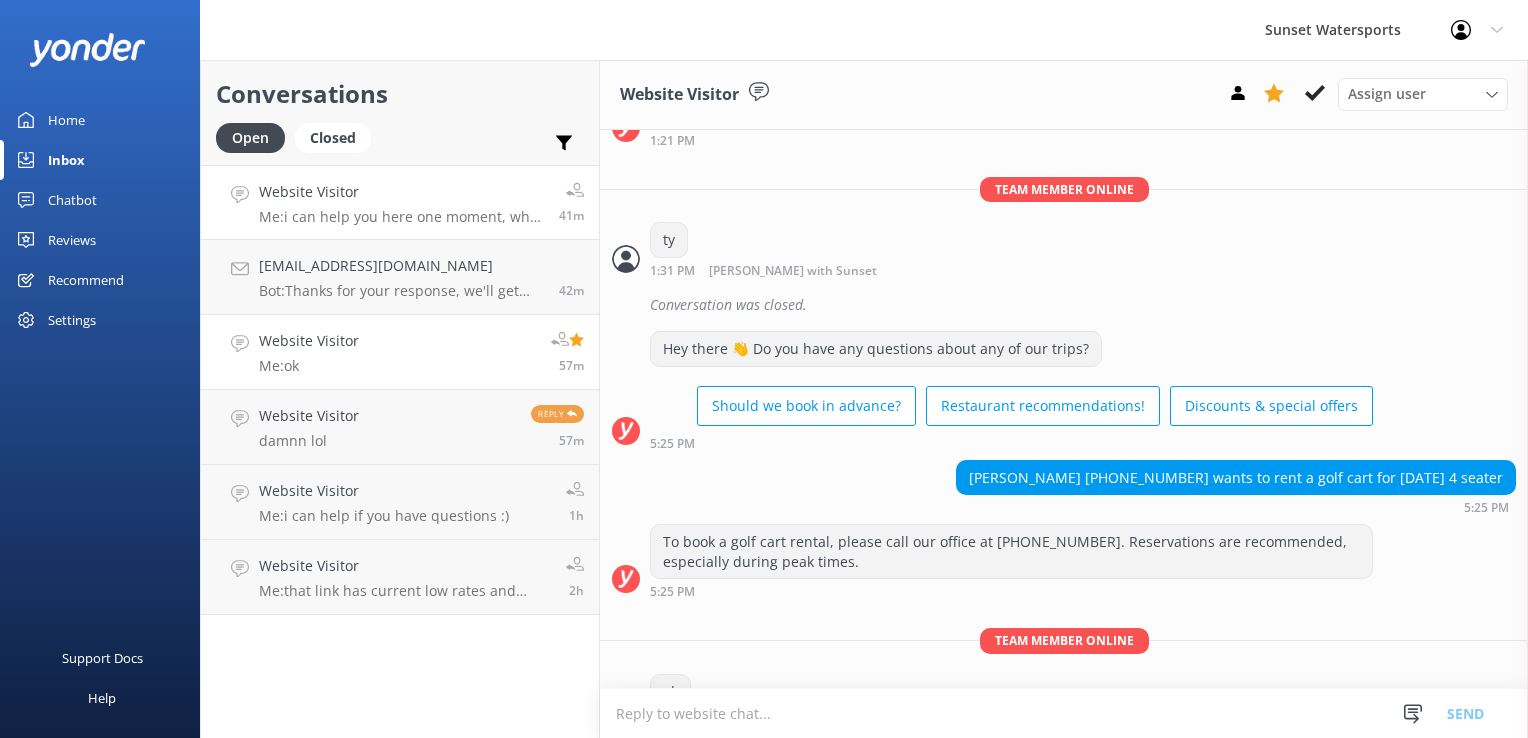 click on "Website Visitor Me:  i can help you here one moment, what is your number to call please 41m" at bounding box center (400, 202) 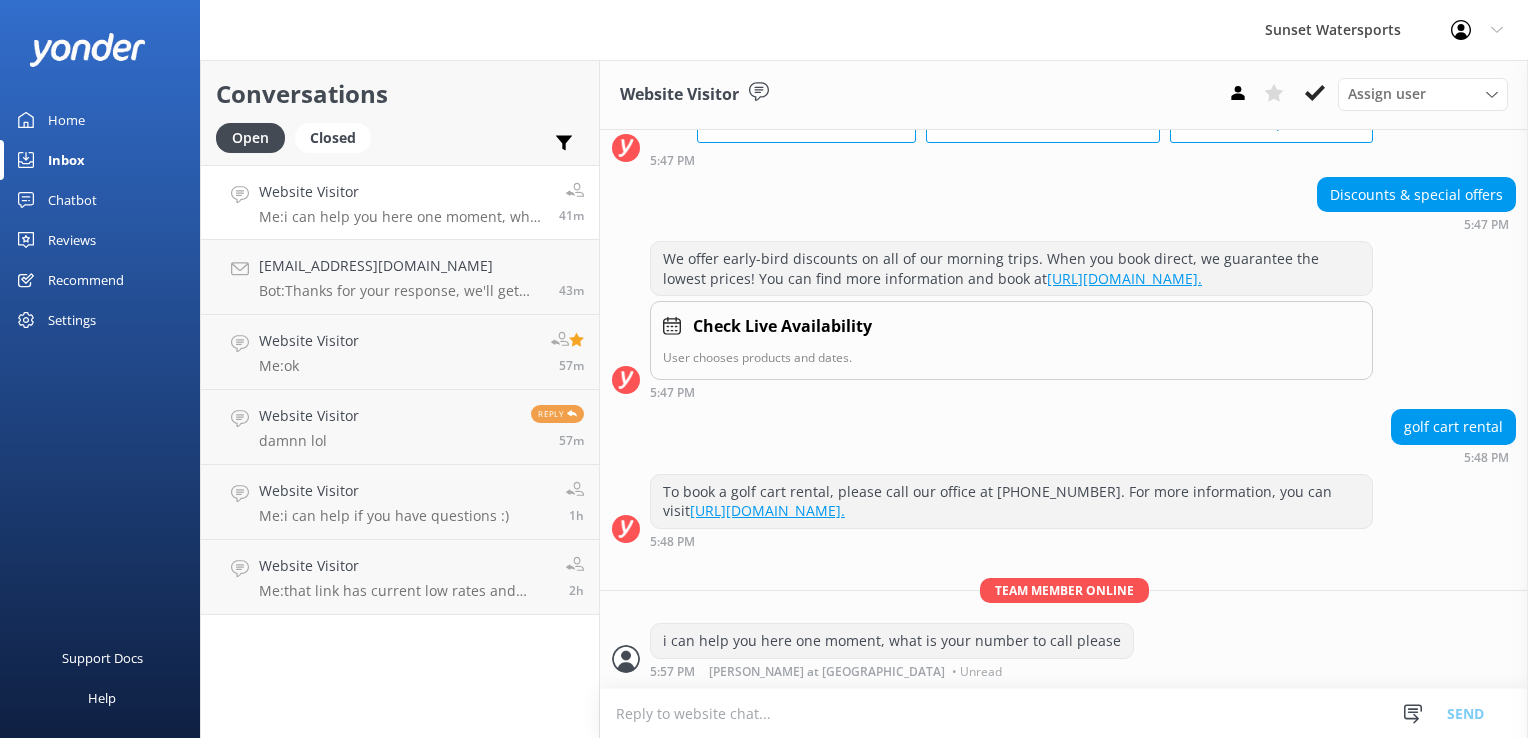 scroll, scrollTop: 149, scrollLeft: 0, axis: vertical 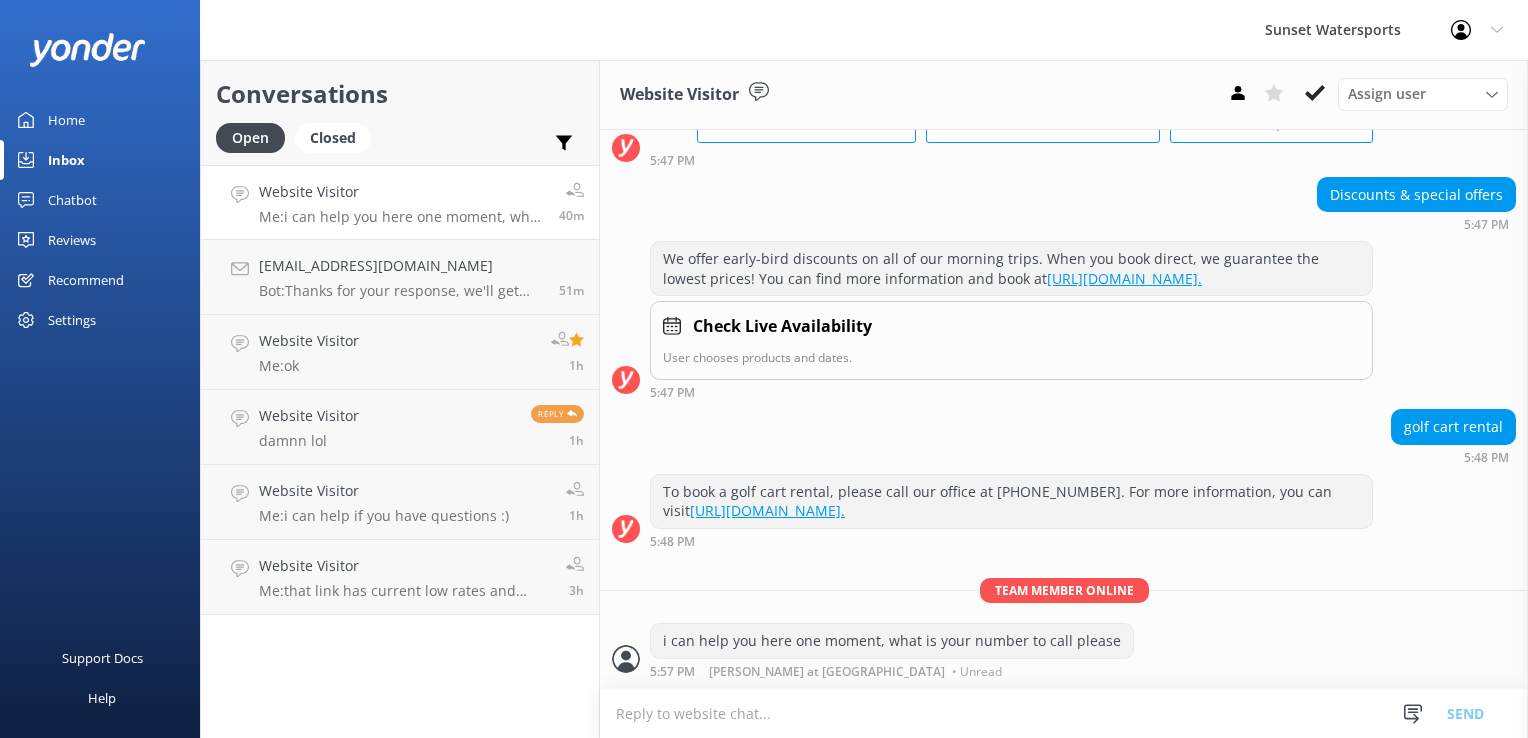 click on "Website Visitor" at bounding box center (401, 192) 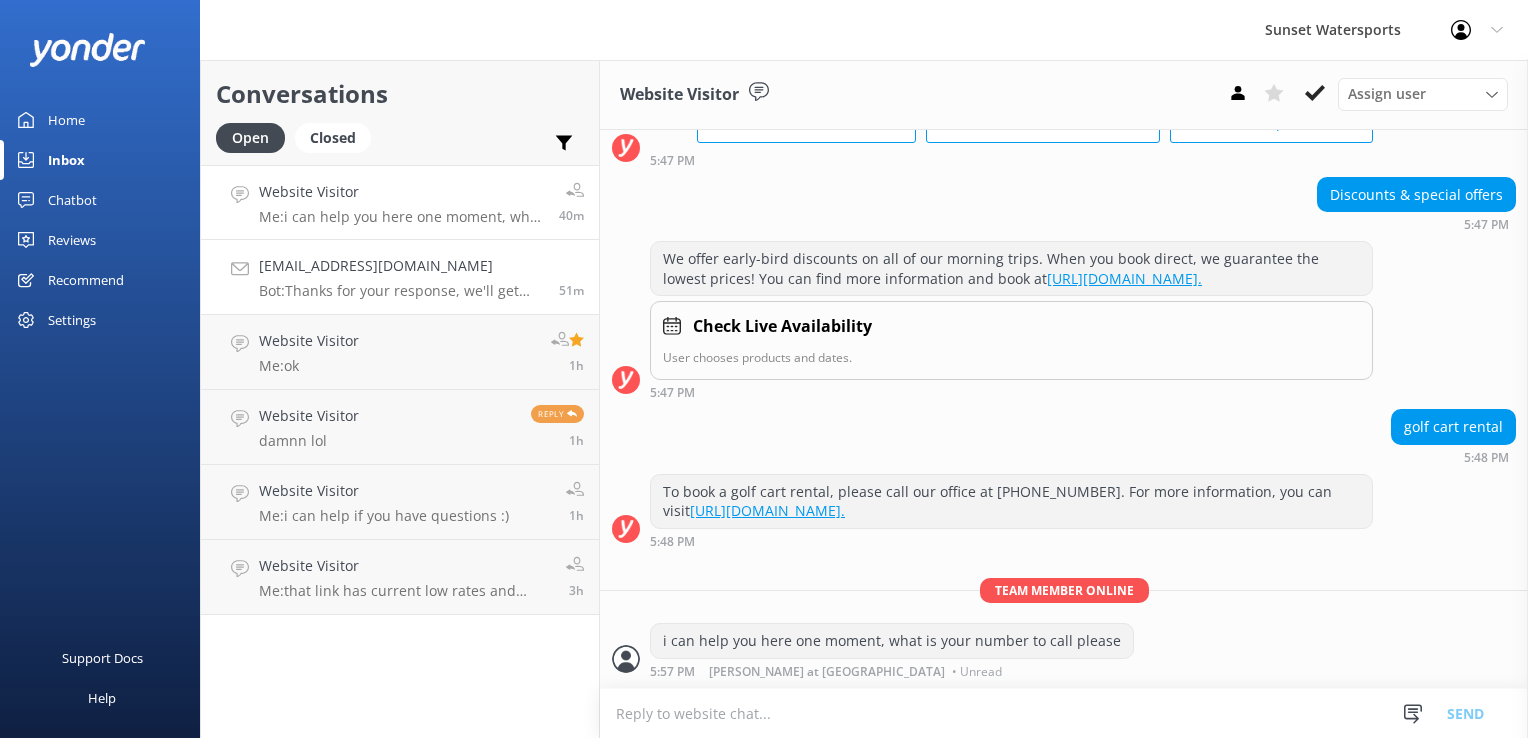 click on "[EMAIL_ADDRESS][DOMAIN_NAME]" at bounding box center (401, 266) 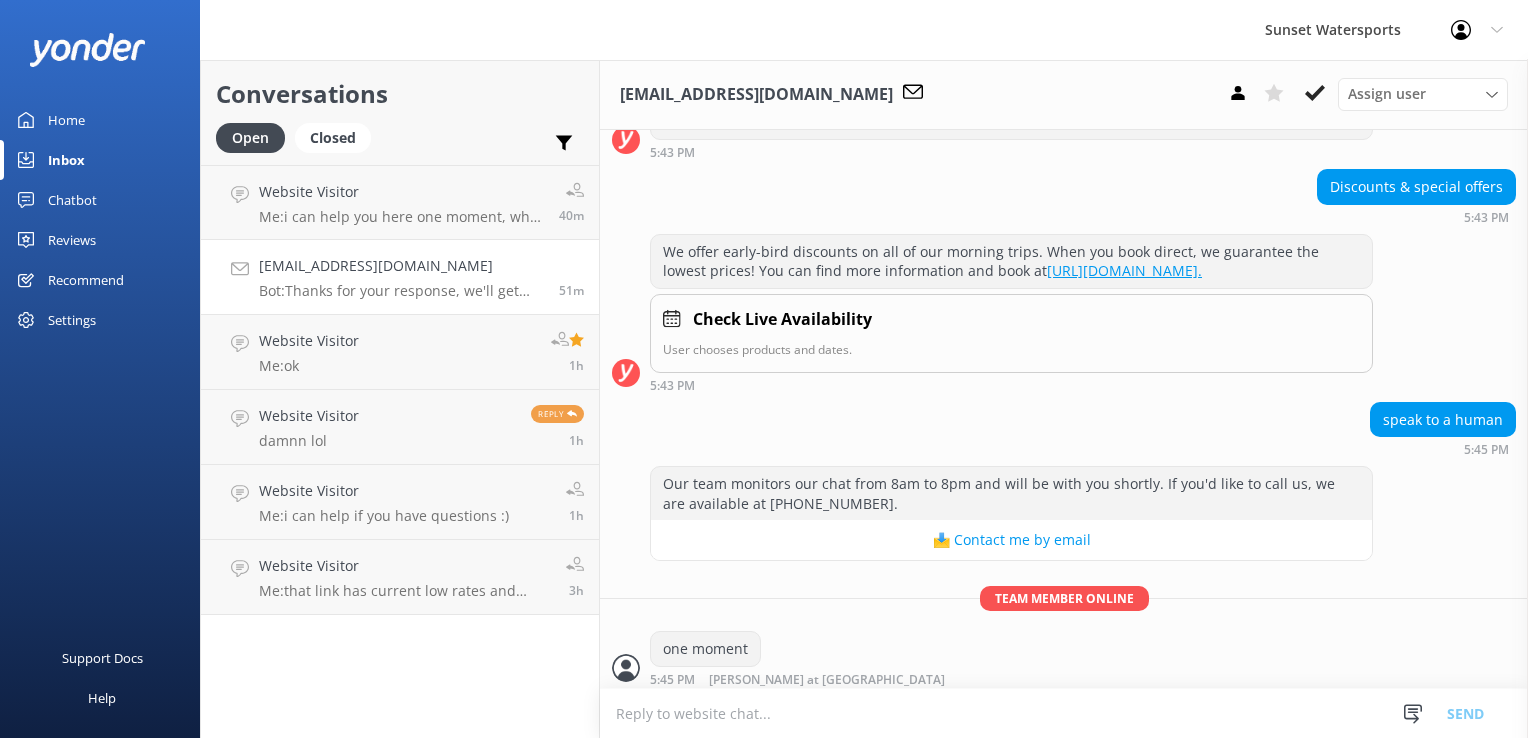 scroll, scrollTop: 580, scrollLeft: 0, axis: vertical 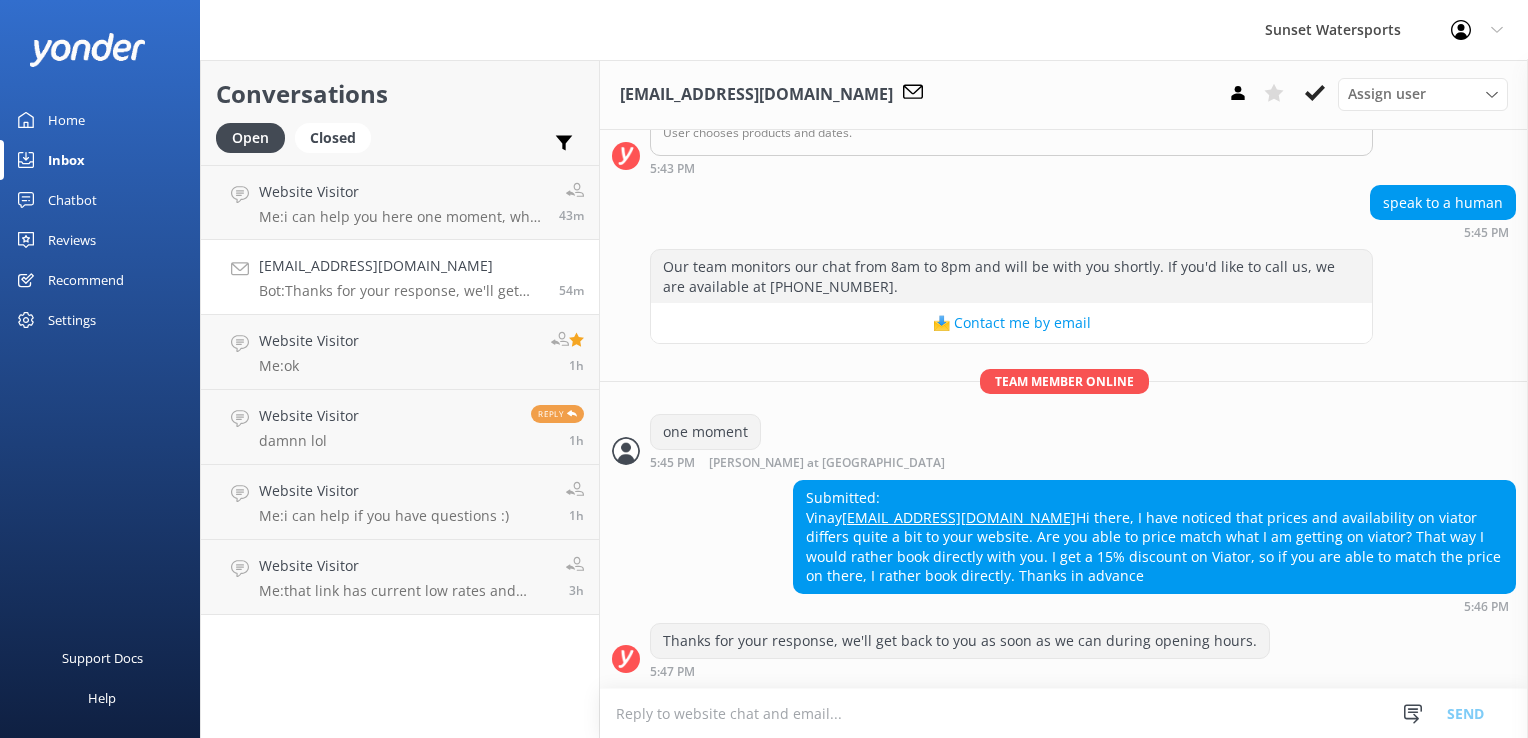 click on "[EMAIL_ADDRESS][DOMAIN_NAME]" at bounding box center (959, 517) 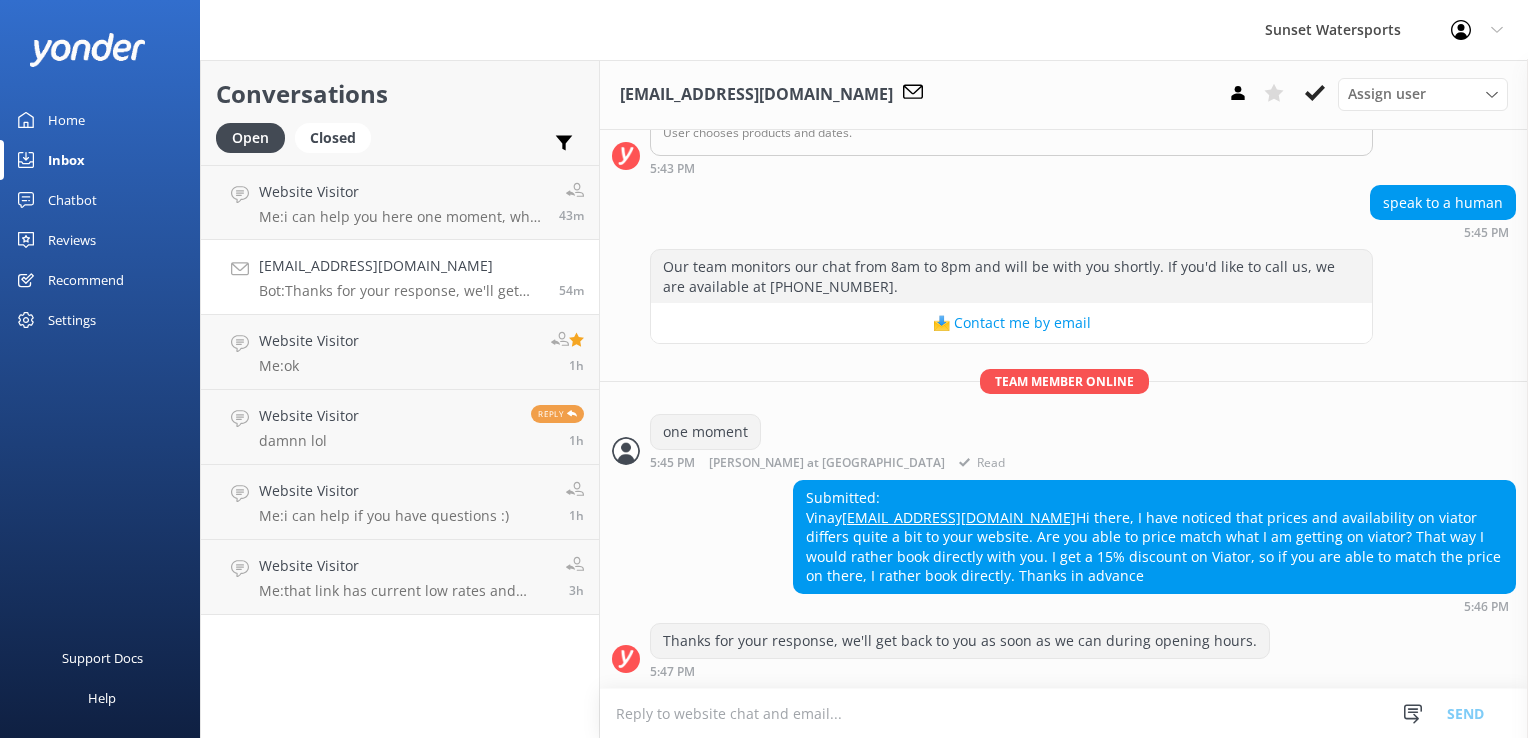 click on "one moment 5:45 PM Lucas at Sunset    Read" at bounding box center (1064, 441) 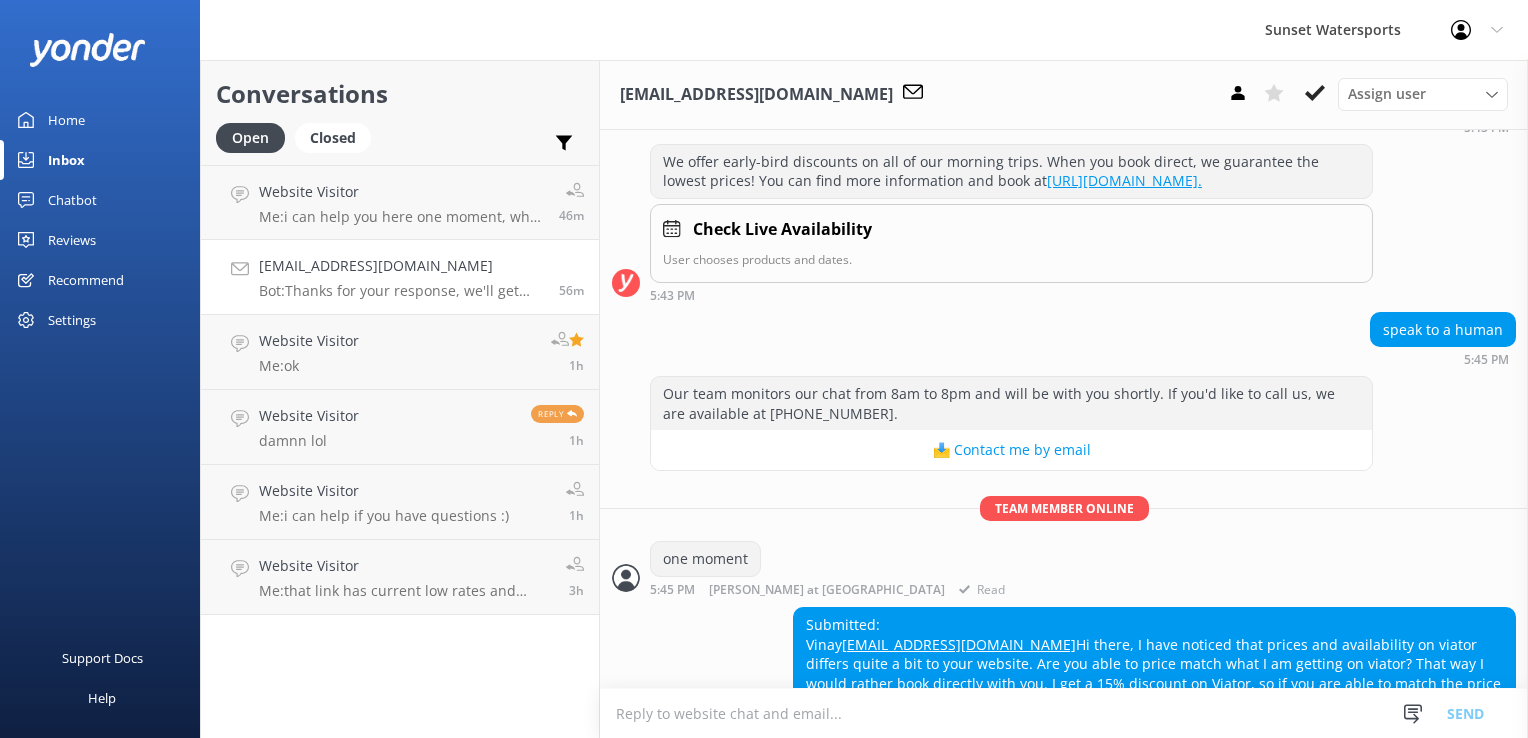 scroll, scrollTop: 580, scrollLeft: 0, axis: vertical 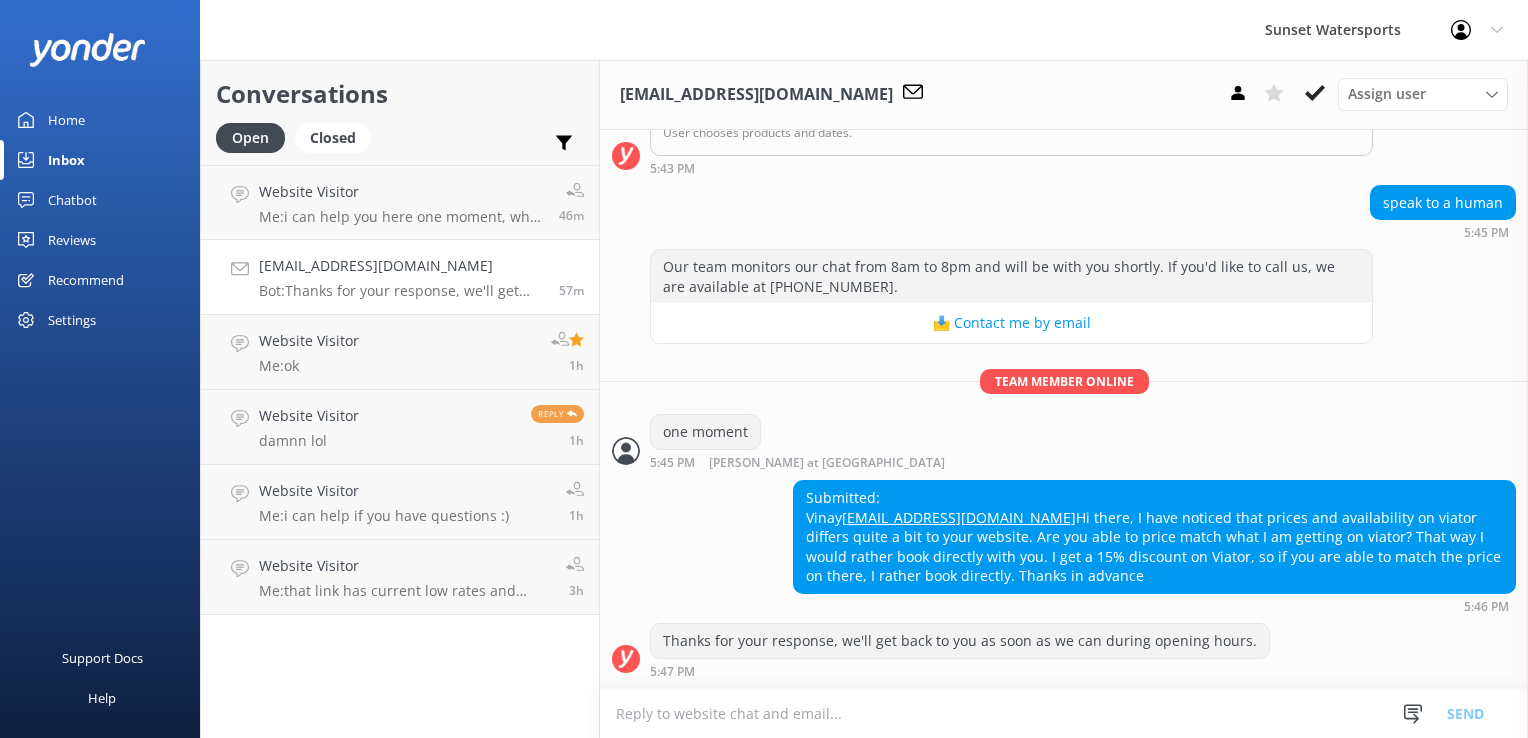 click on "[EMAIL_ADDRESS][DOMAIN_NAME]" at bounding box center (959, 517) 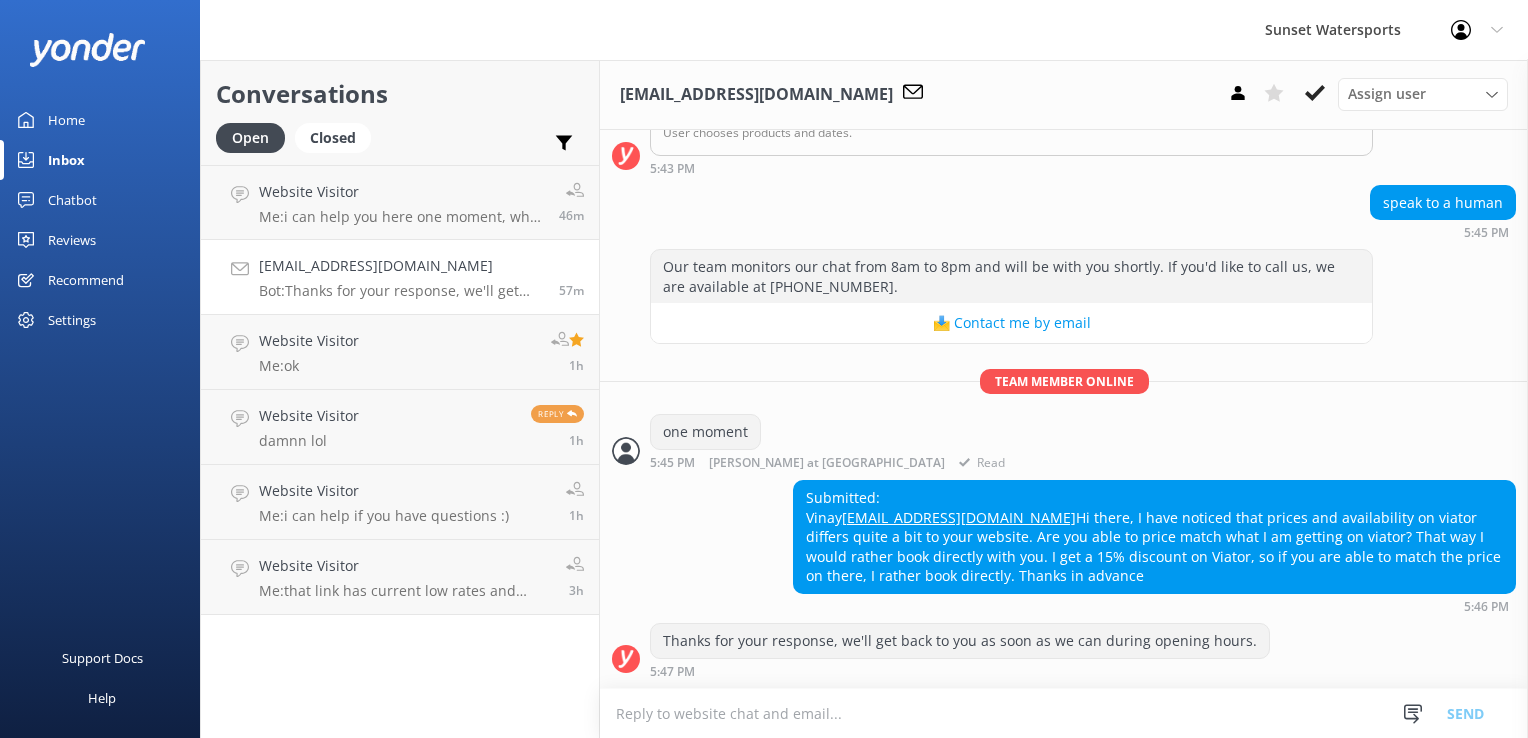 click on "one moment 5:45 PM Lucas at Sunset    Read" at bounding box center [830, 441] 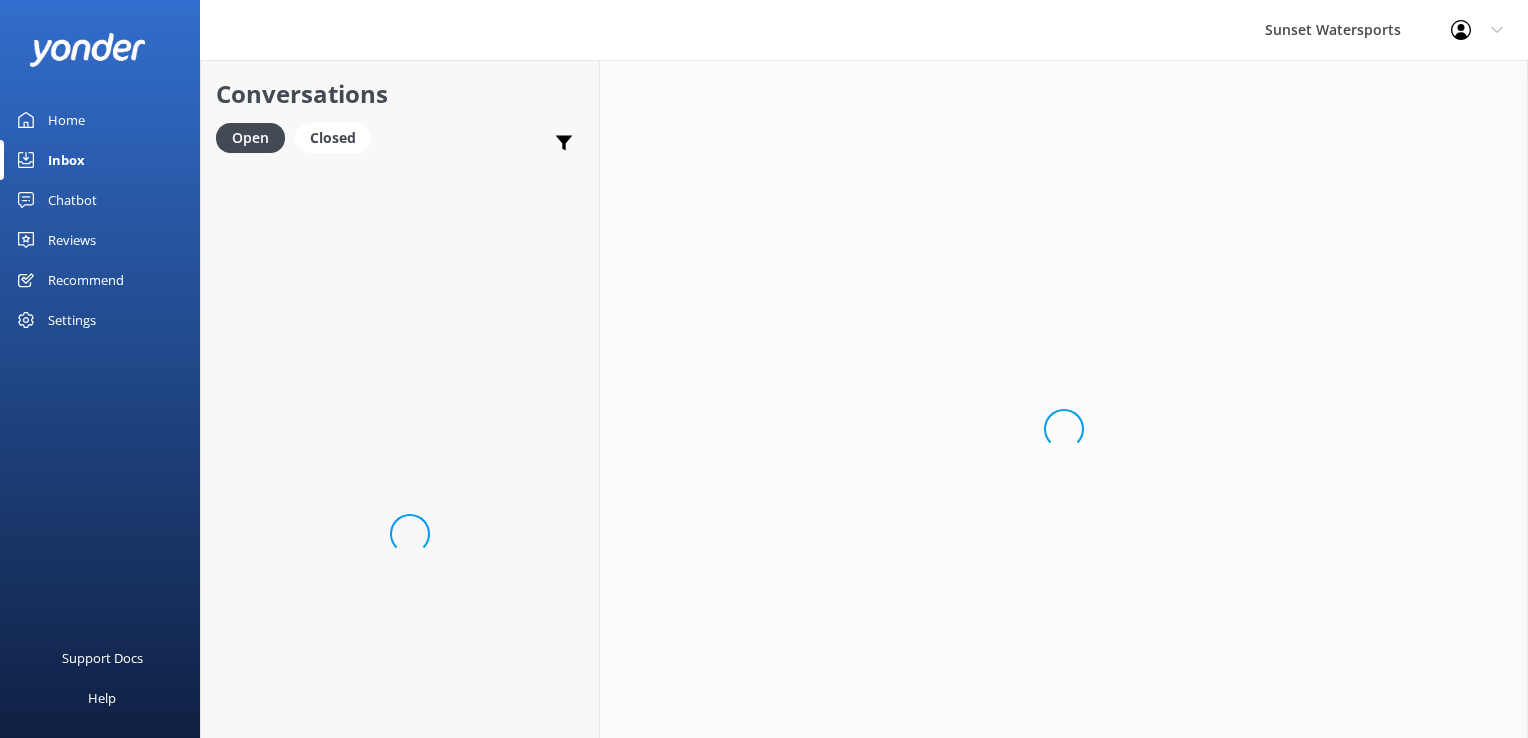 scroll, scrollTop: 0, scrollLeft: 0, axis: both 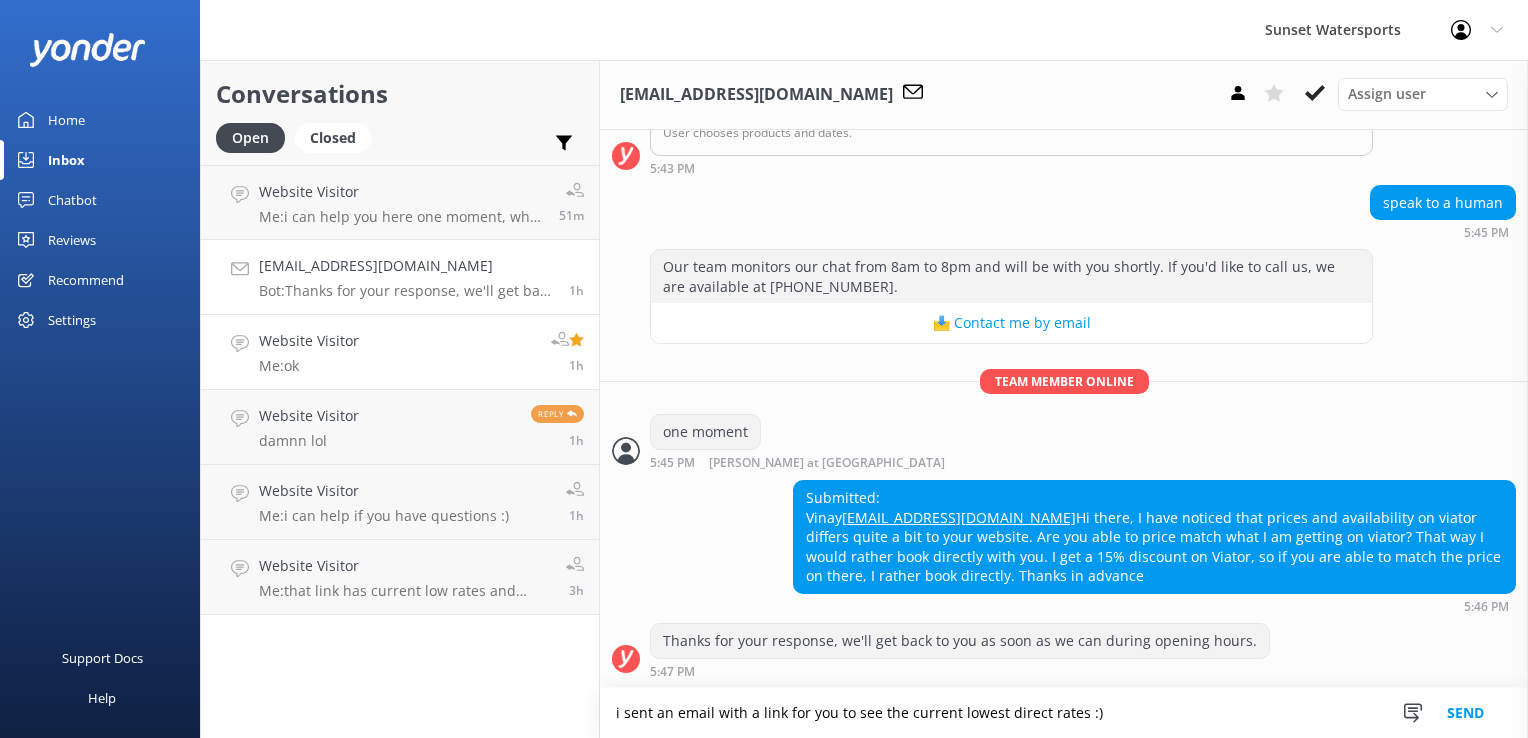 type on "i sent an email with a link for you to see the current lowest direct rates :)" 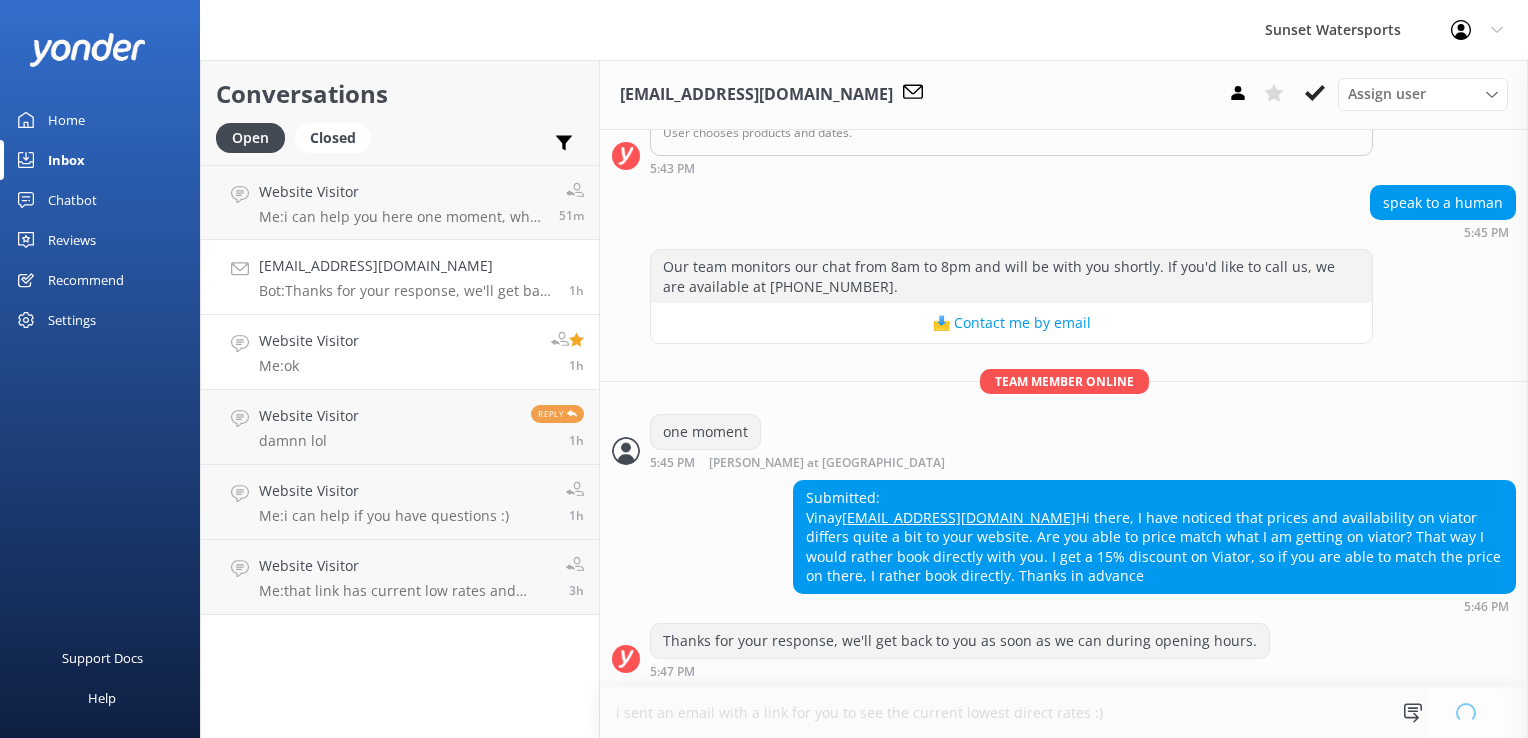 type 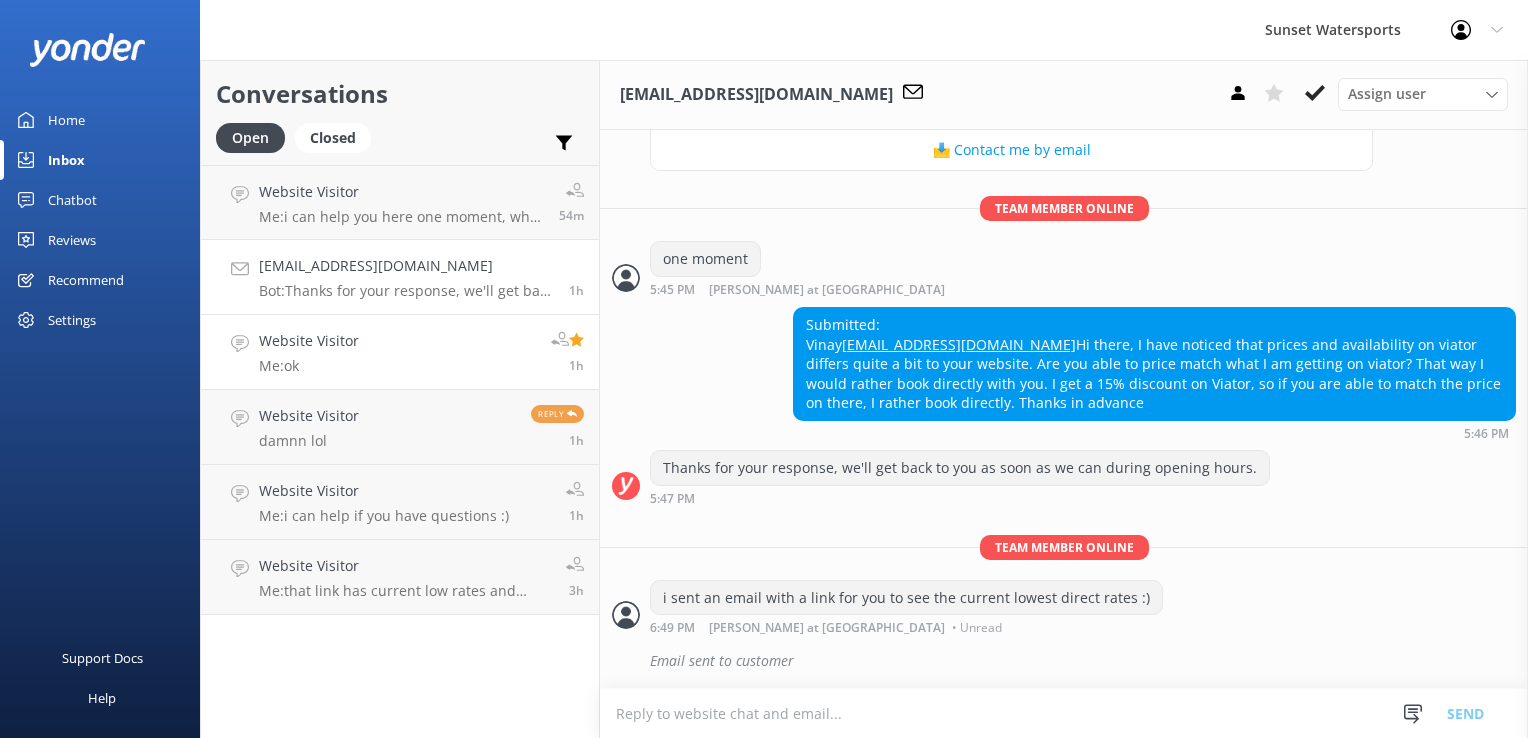 scroll, scrollTop: 752, scrollLeft: 0, axis: vertical 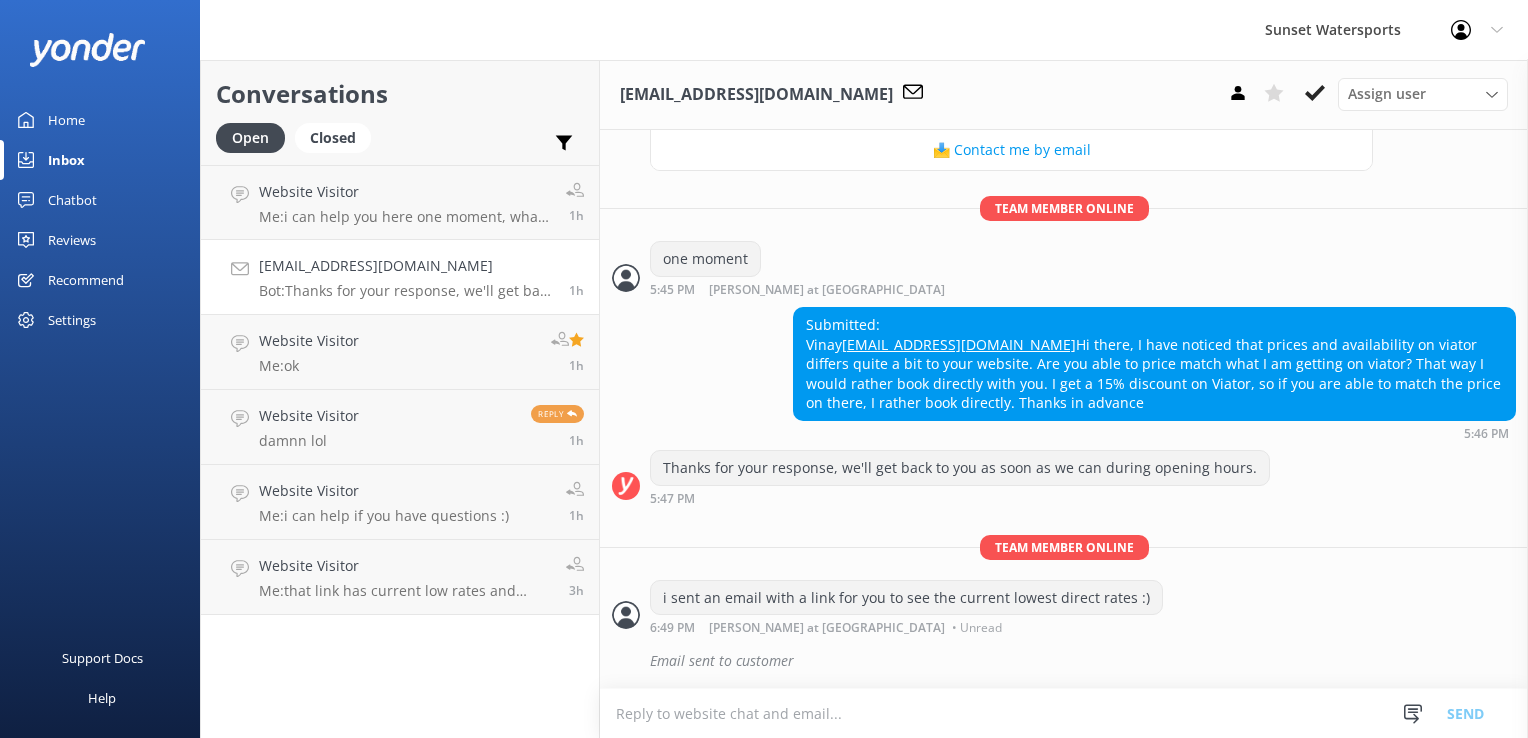 click on "vinaythaker@hotmail.co.uk Bot:  Thanks for your response, we'll get back to you as soon as we can during opening hours. 1h" at bounding box center (400, 277) 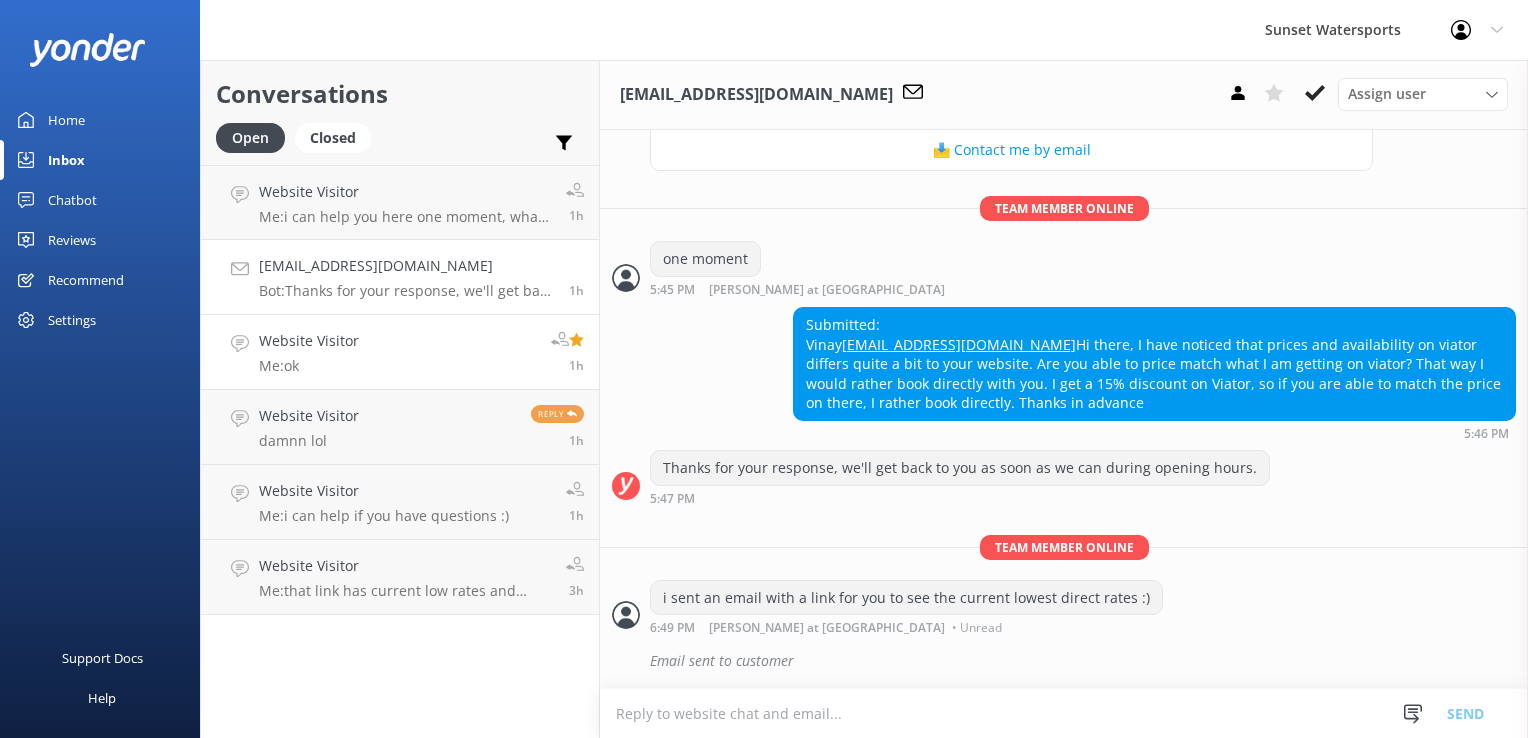 click on "Website Visitor Me:  ok 1h" at bounding box center [400, 352] 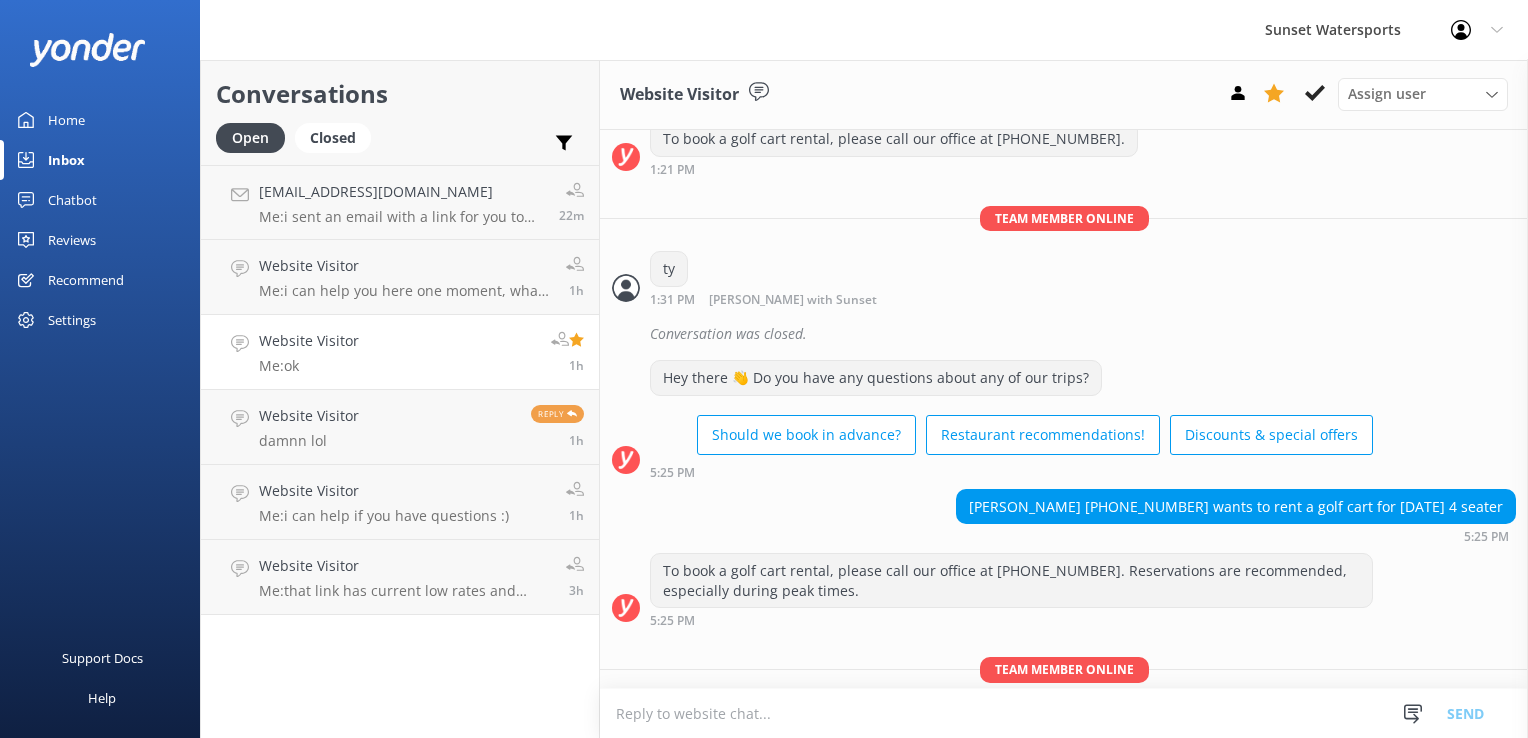 scroll, scrollTop: 7207, scrollLeft: 0, axis: vertical 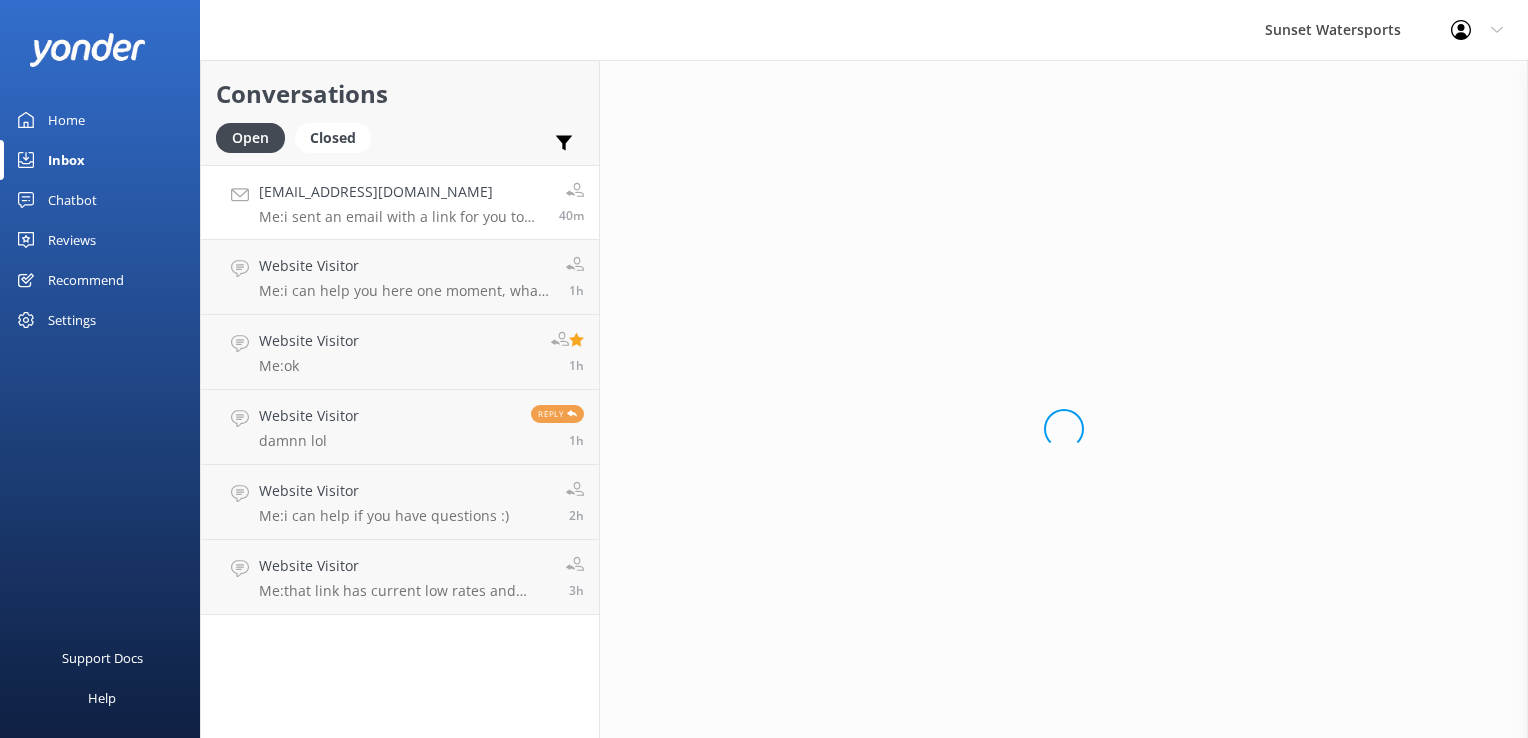 click at bounding box center [100, 50] 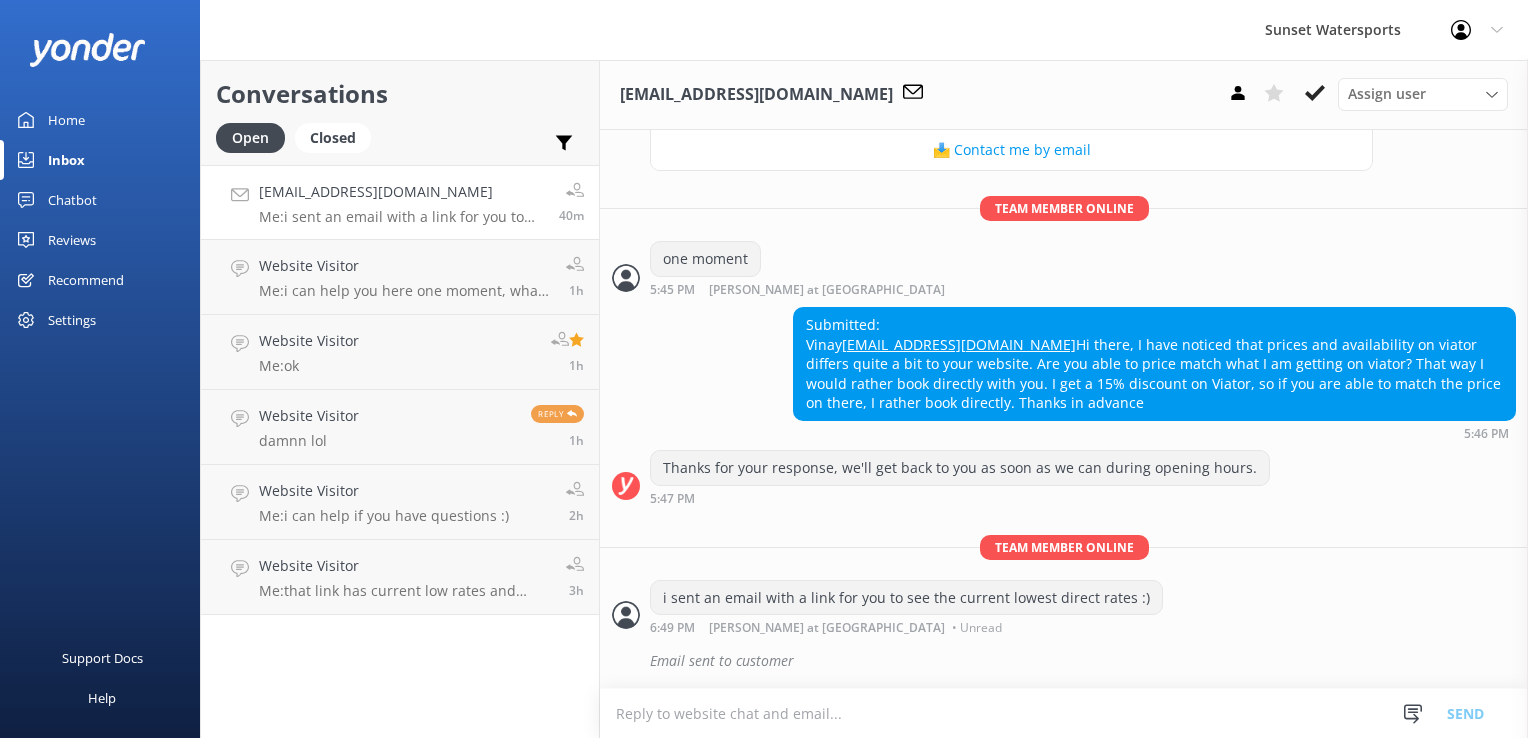 scroll, scrollTop: 752, scrollLeft: 0, axis: vertical 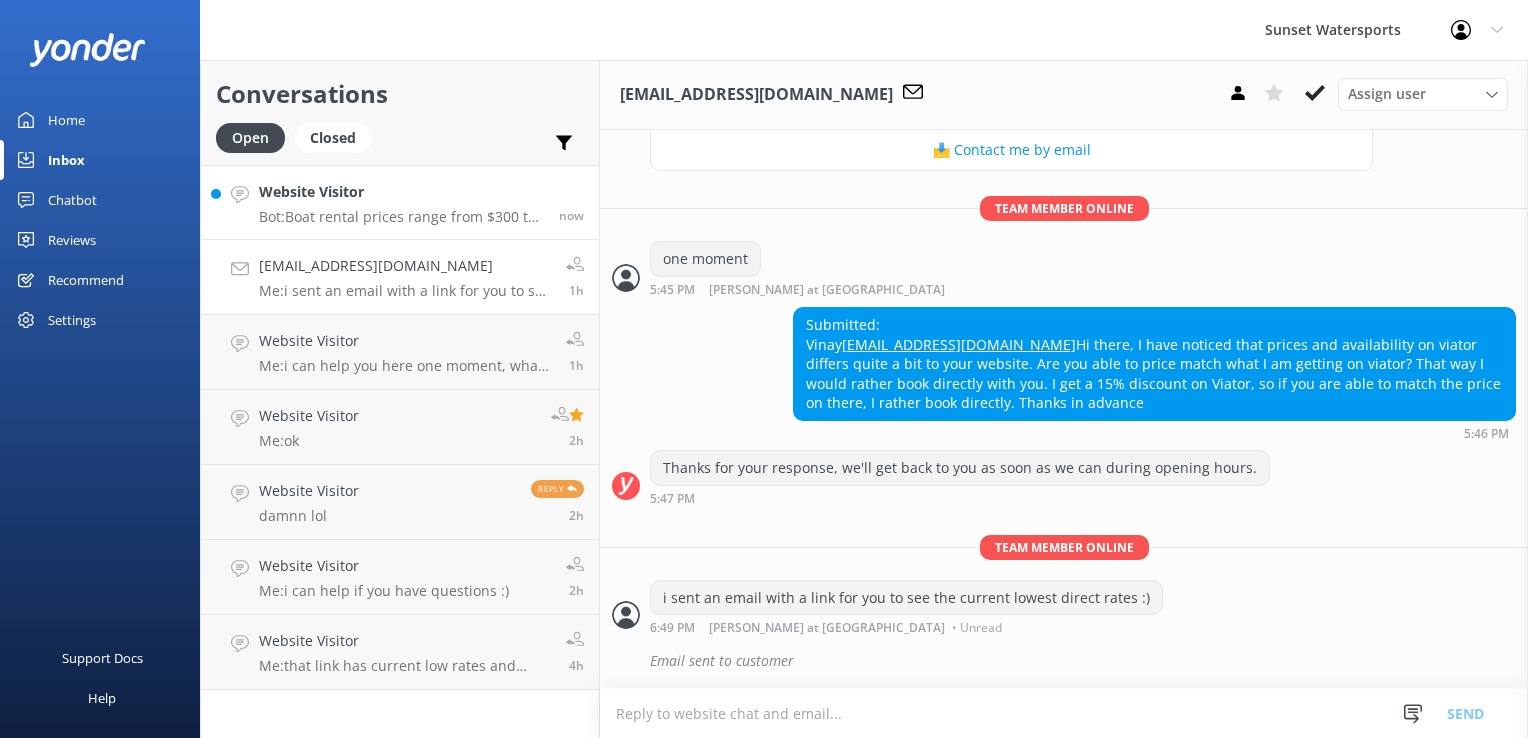 click on "Website Visitor" at bounding box center [401, 192] 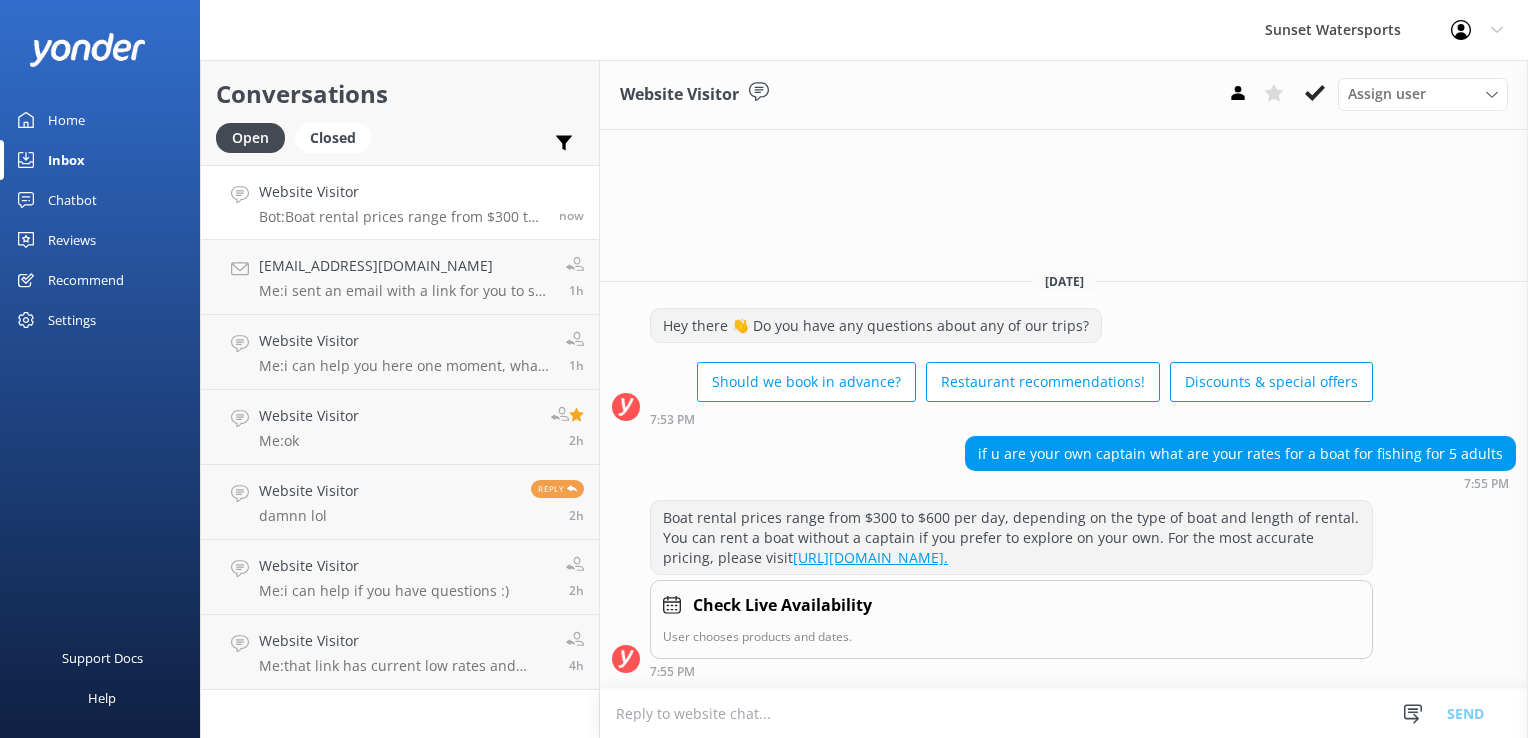 click at bounding box center (1064, 713) 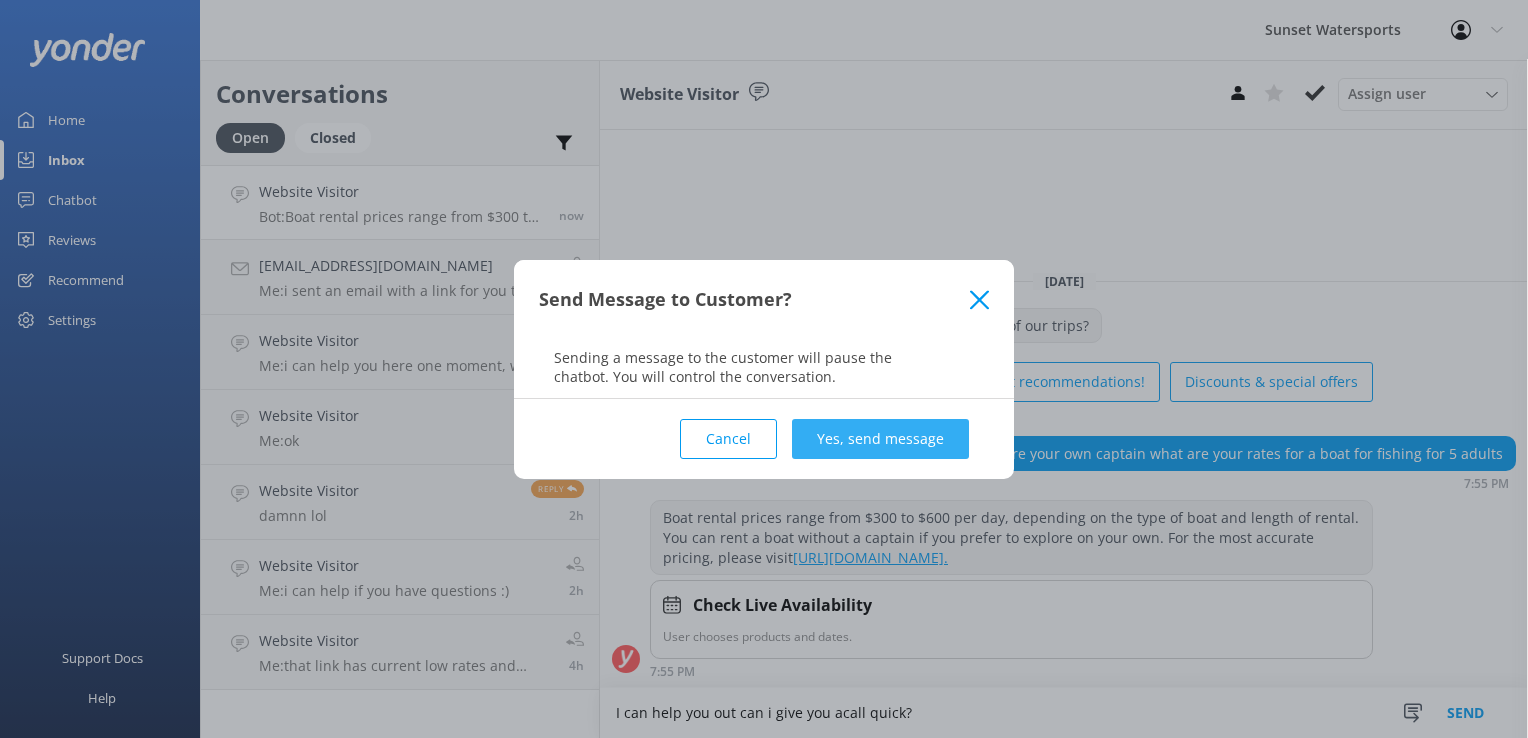type on "I can help you out can i give you acall quick?" 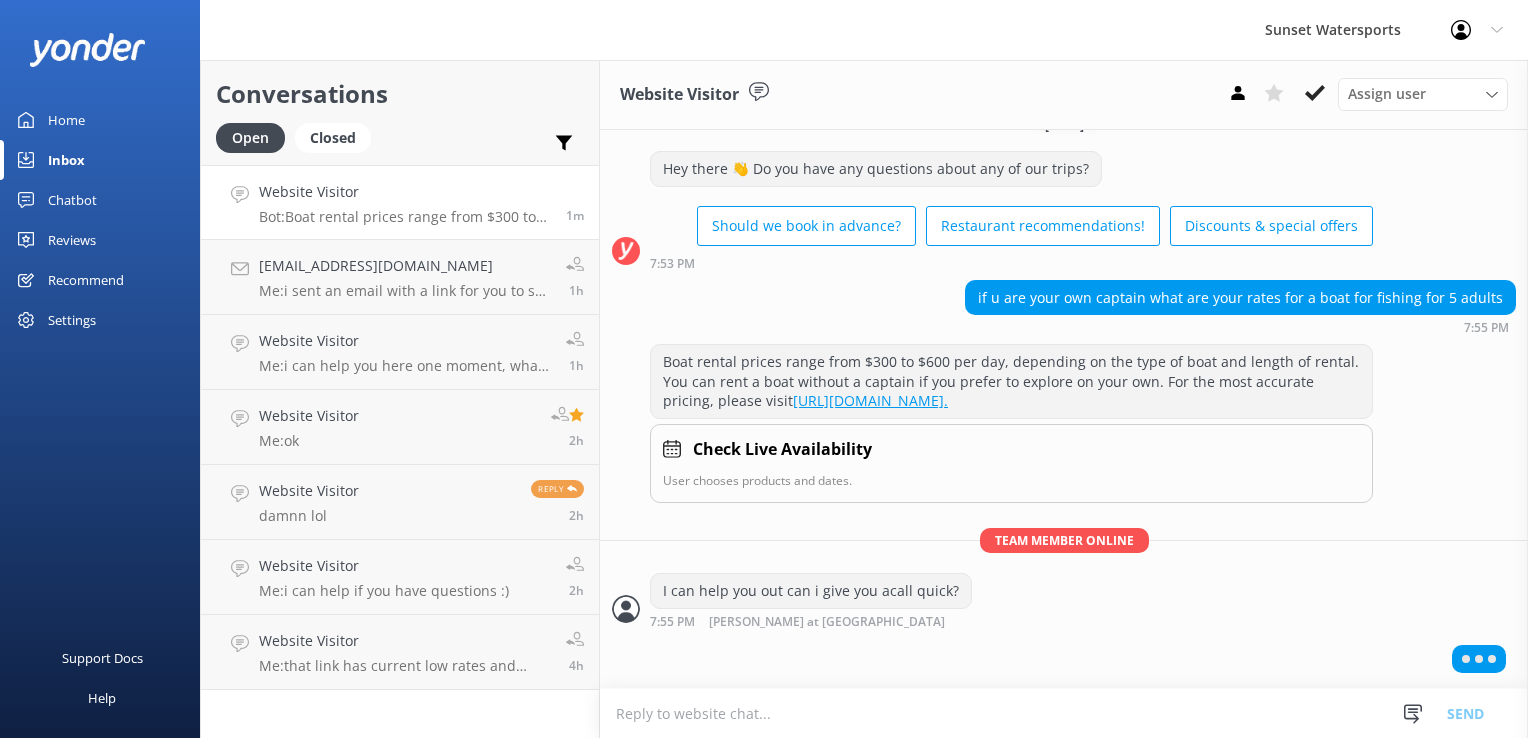 scroll, scrollTop: 45, scrollLeft: 0, axis: vertical 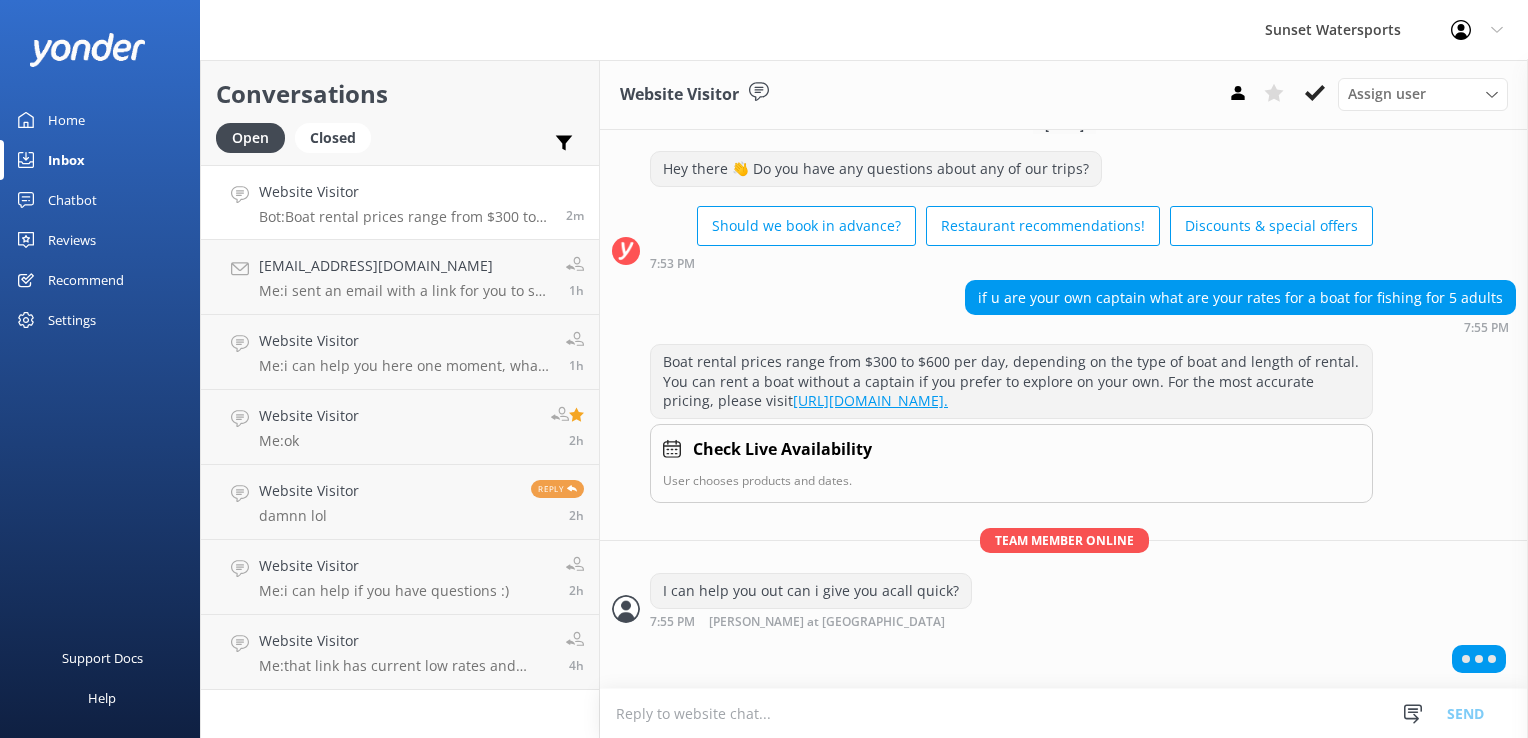click at bounding box center [1064, 713] 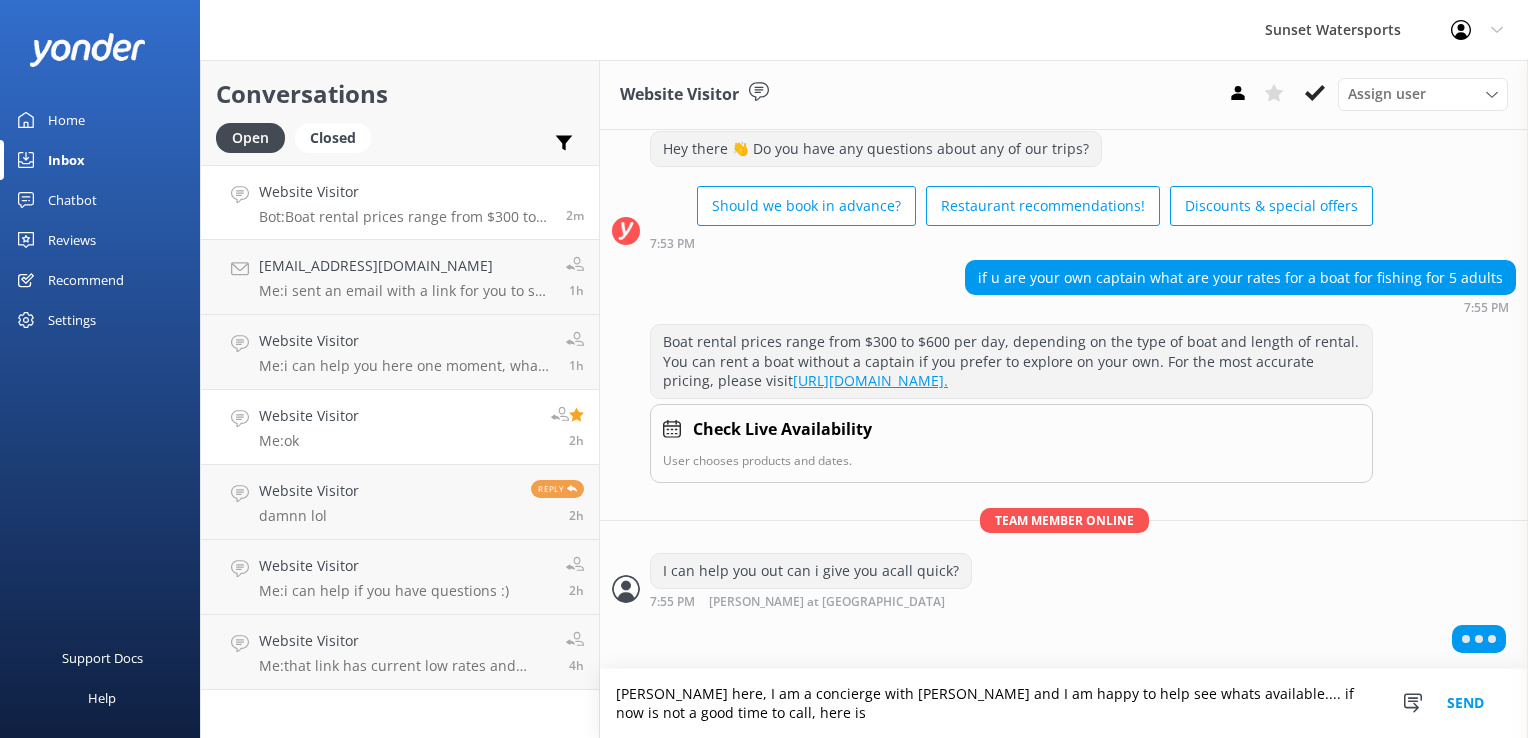 scroll, scrollTop: 18, scrollLeft: 0, axis: vertical 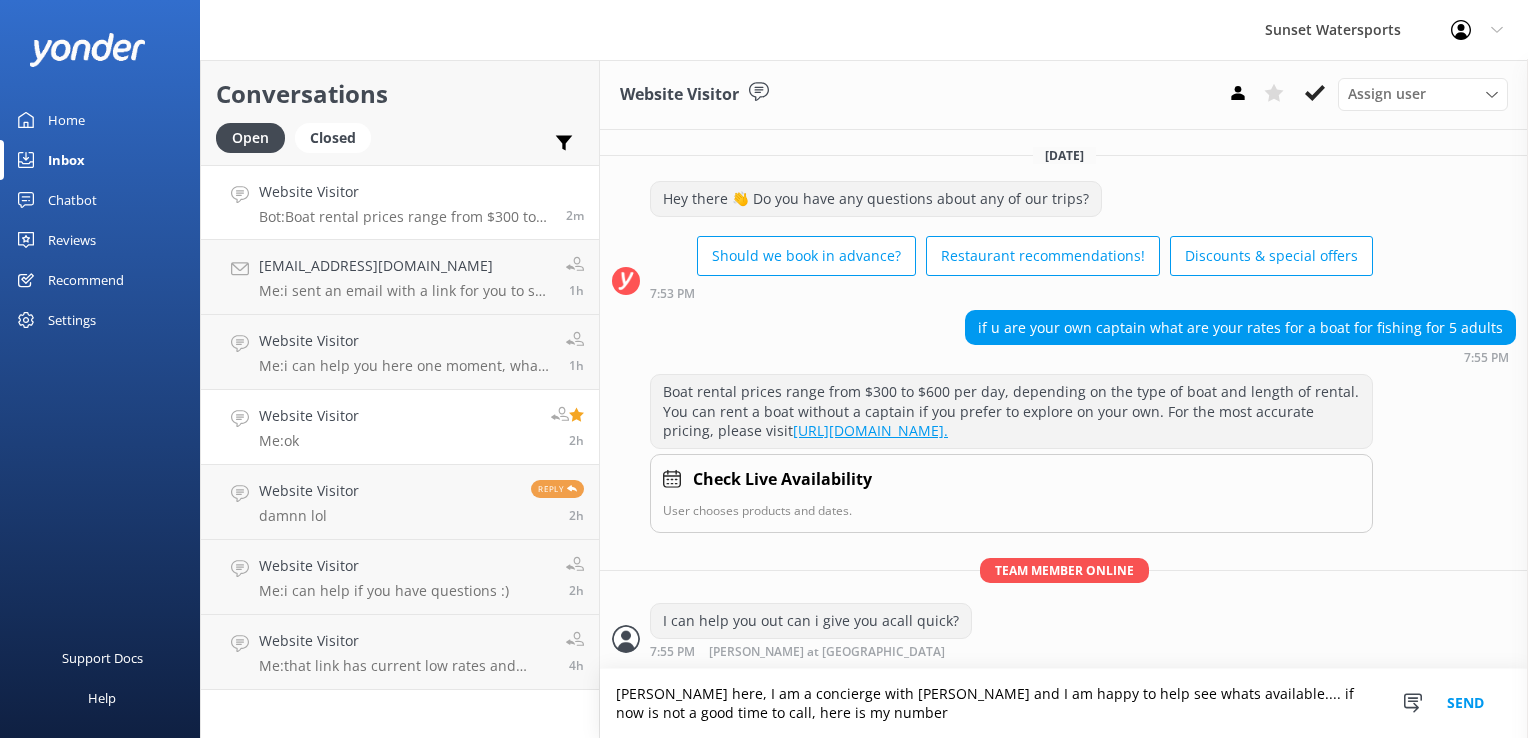 type on "[PERSON_NAME] here, I am a concierge with [PERSON_NAME] and I am happy to help see whats available.... if now is not a good time to call, here is my number" 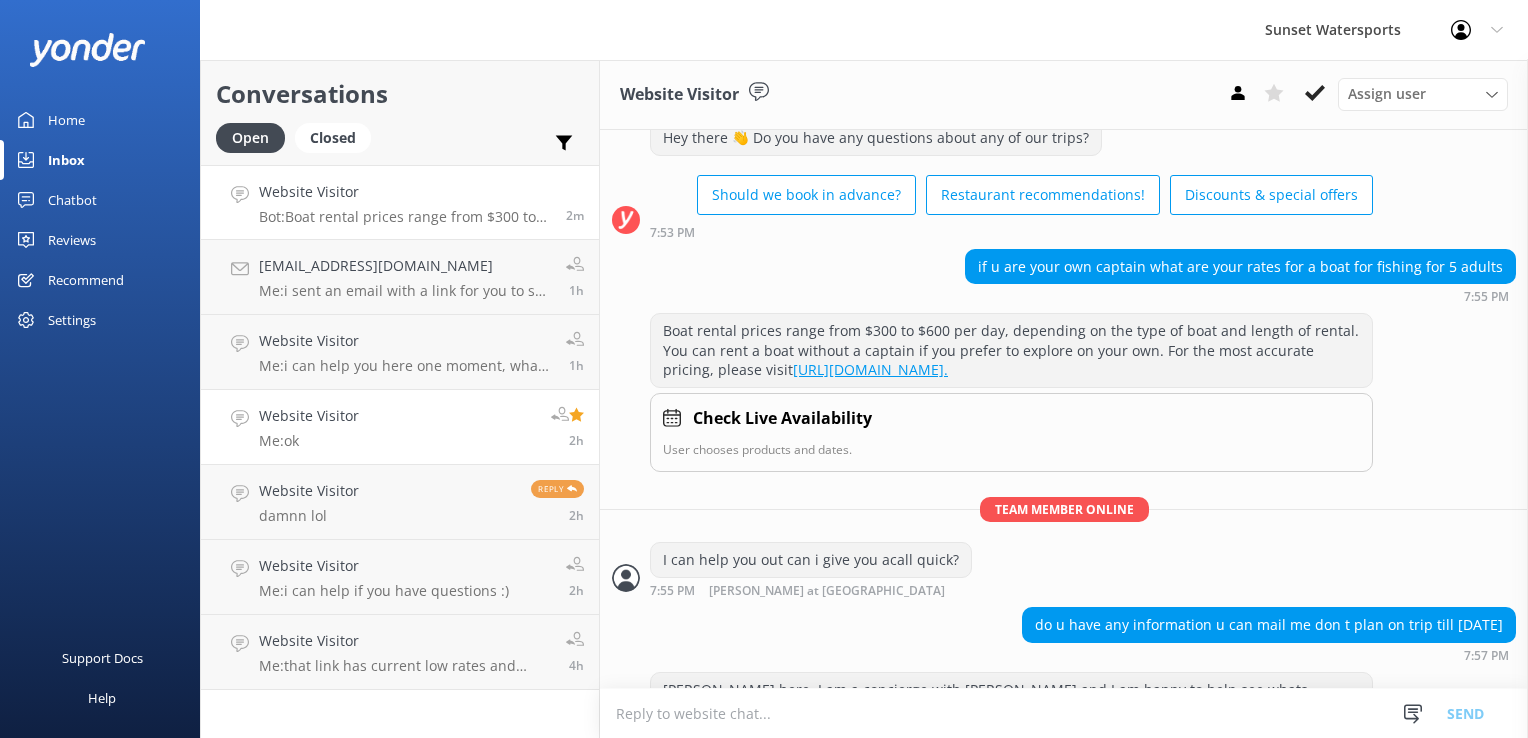 scroll, scrollTop: 147, scrollLeft: 0, axis: vertical 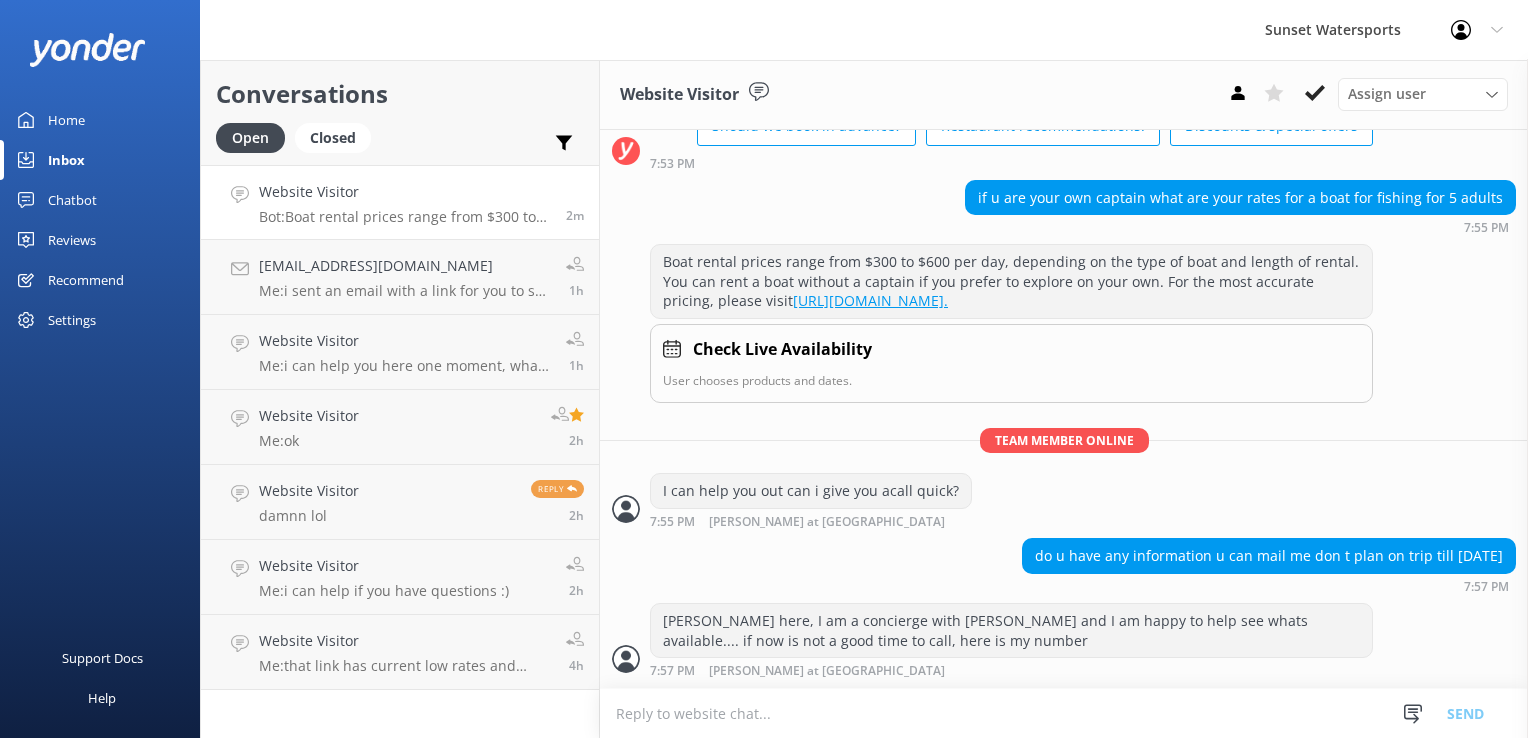 click at bounding box center (1064, 713) 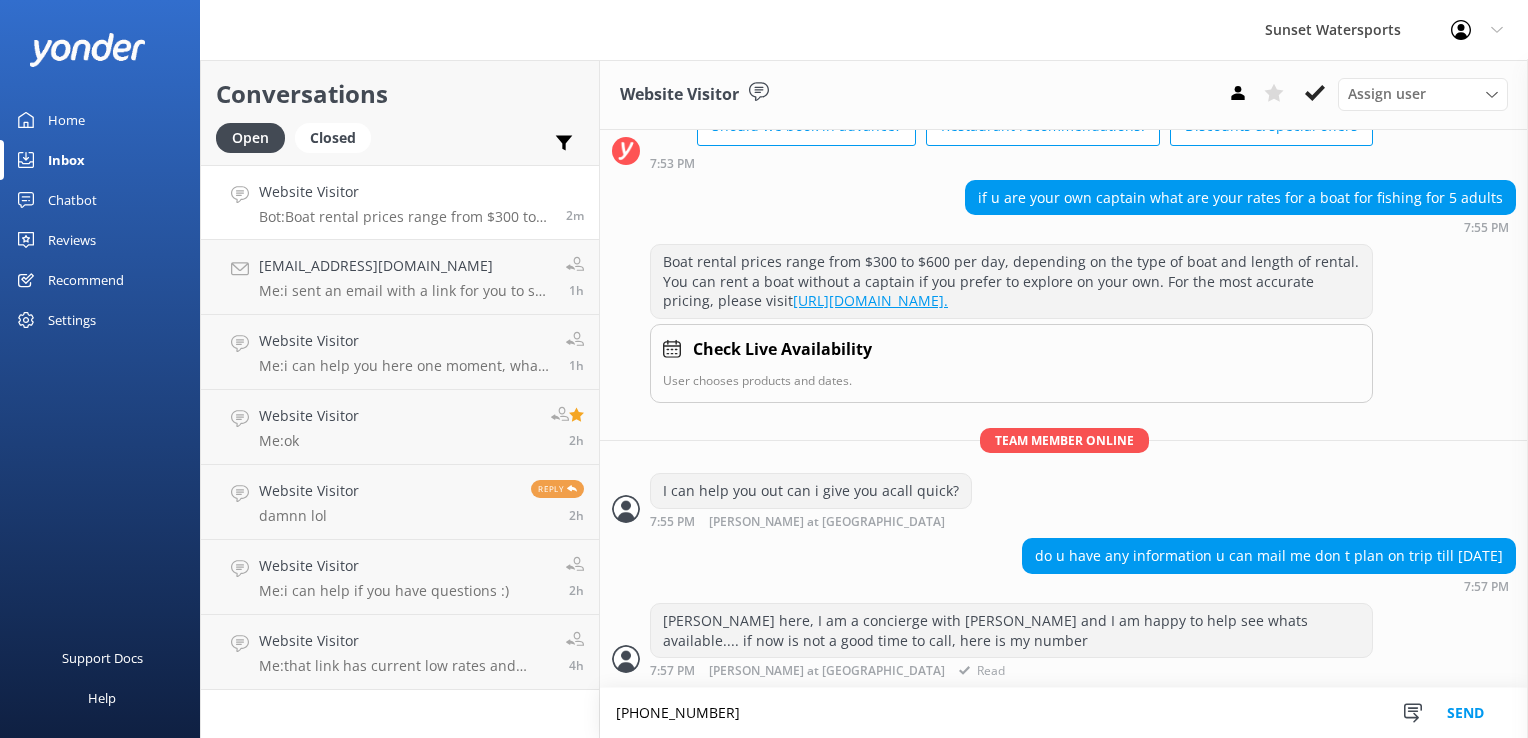 type on "[PHONE_NUMBER]" 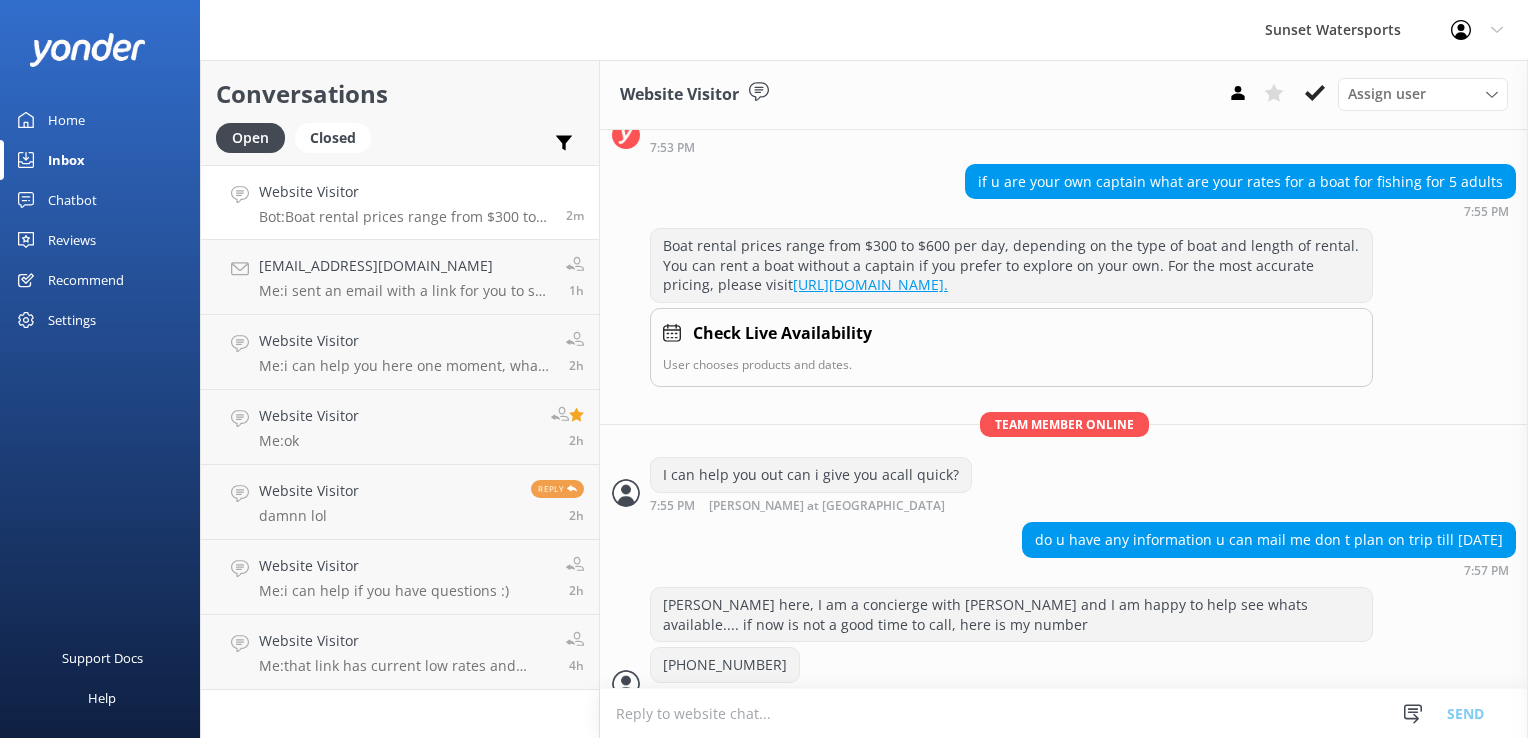 scroll, scrollTop: 187, scrollLeft: 0, axis: vertical 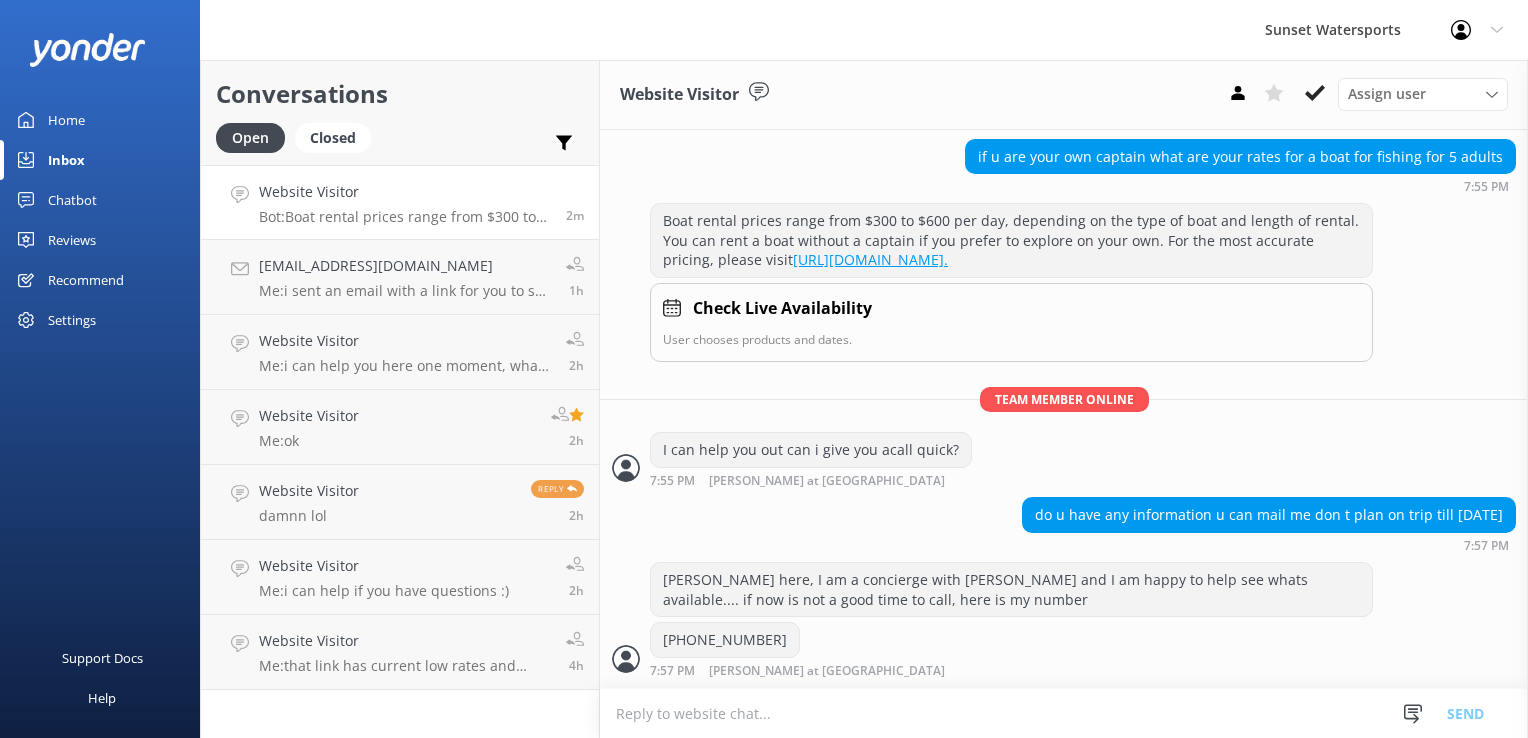 click at bounding box center (1064, 713) 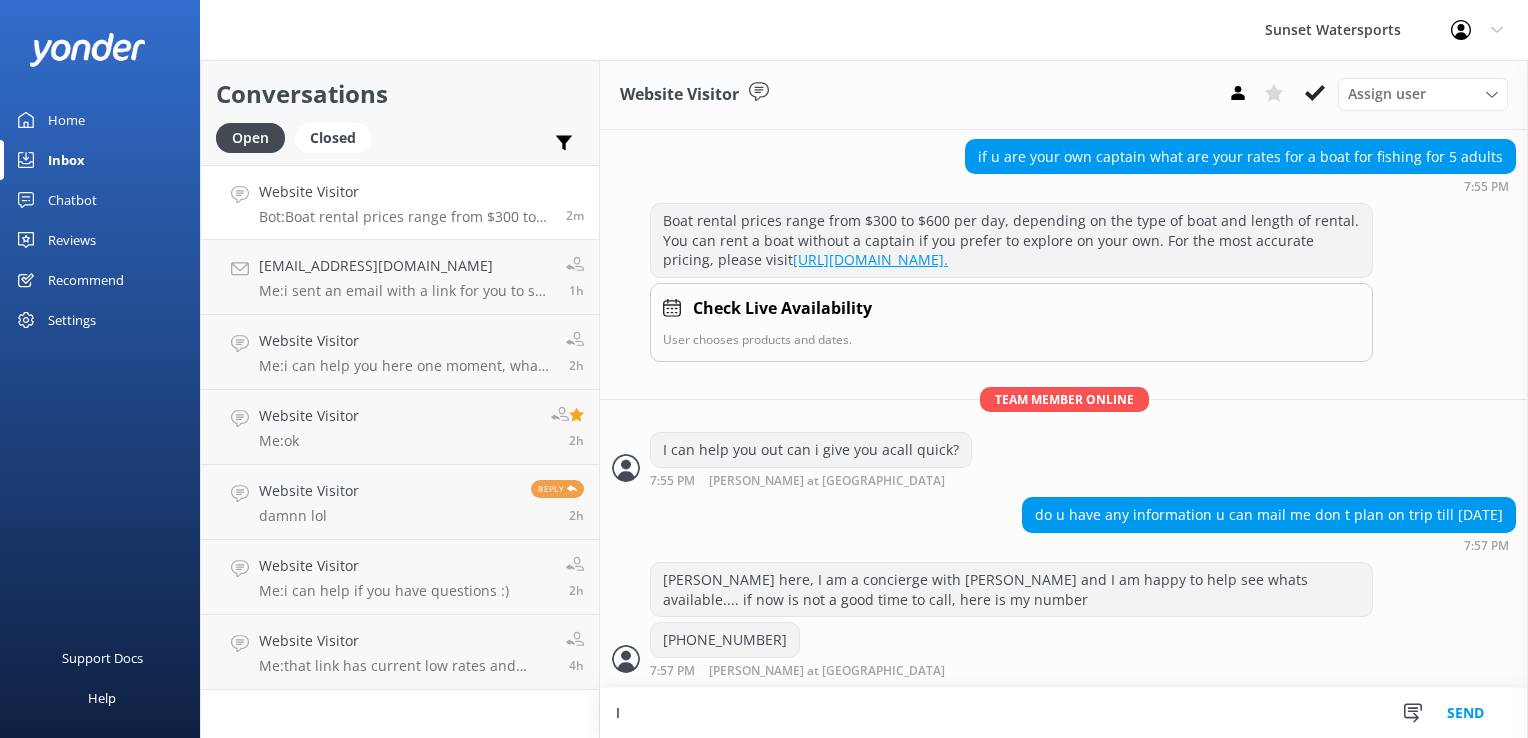 type on "I" 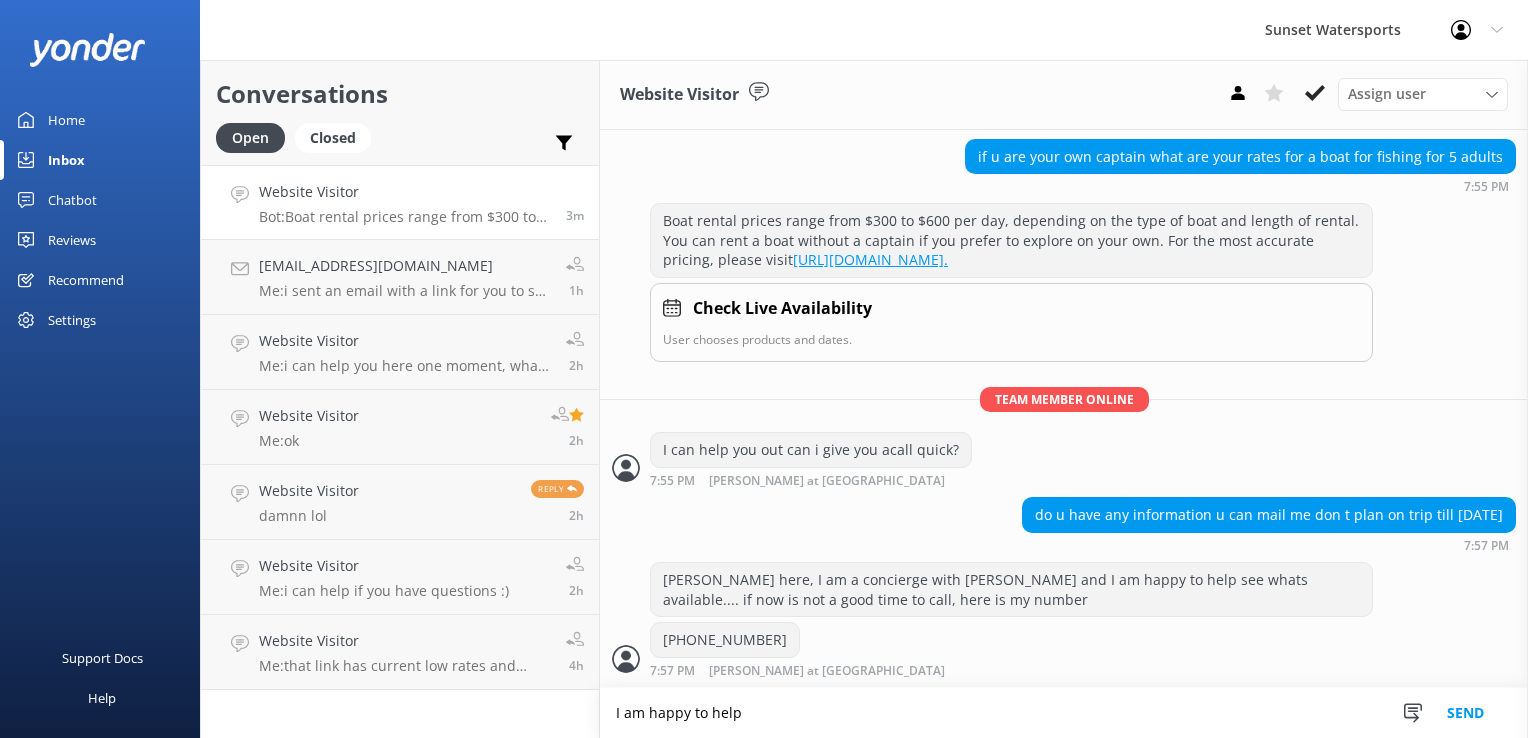 type on "I am happy to help" 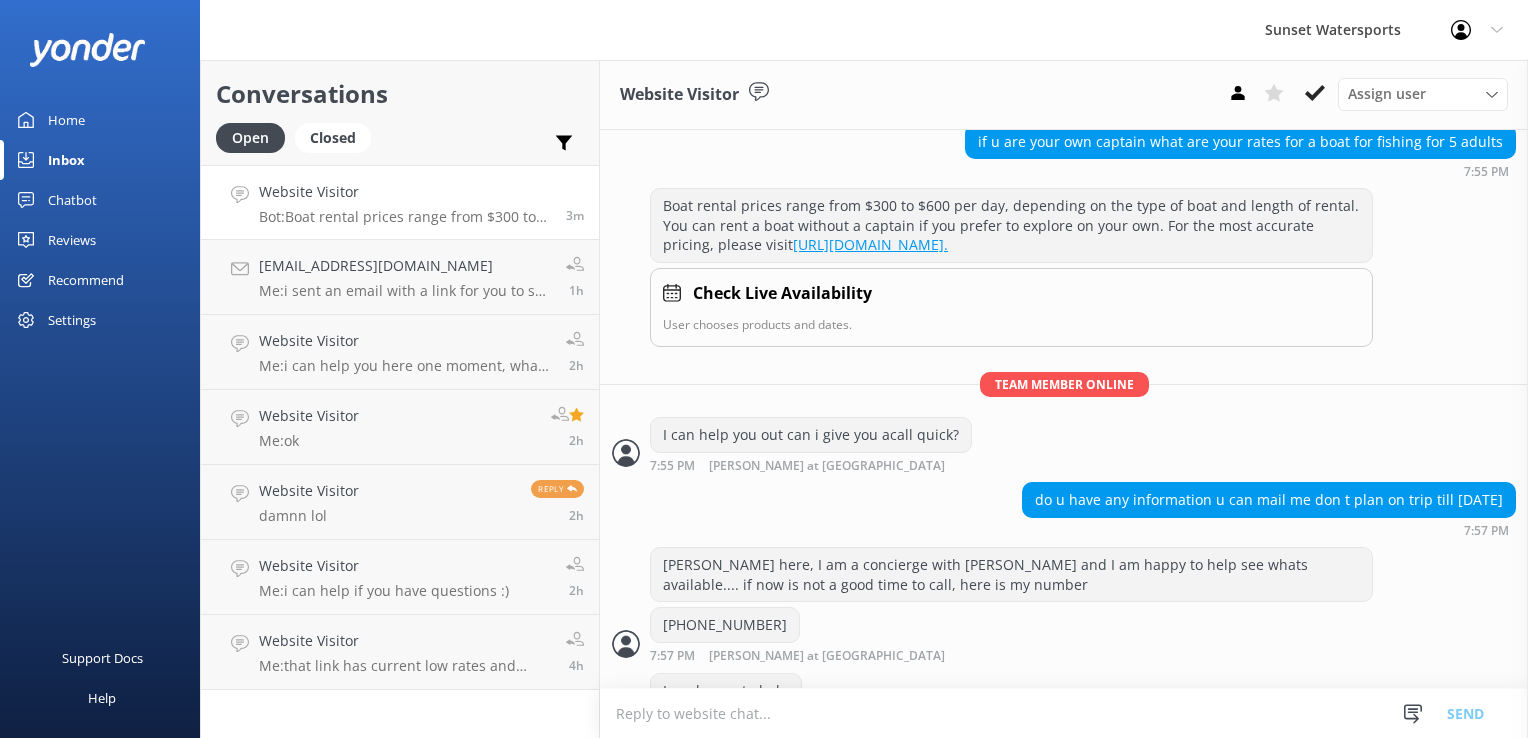 scroll, scrollTop: 251, scrollLeft: 0, axis: vertical 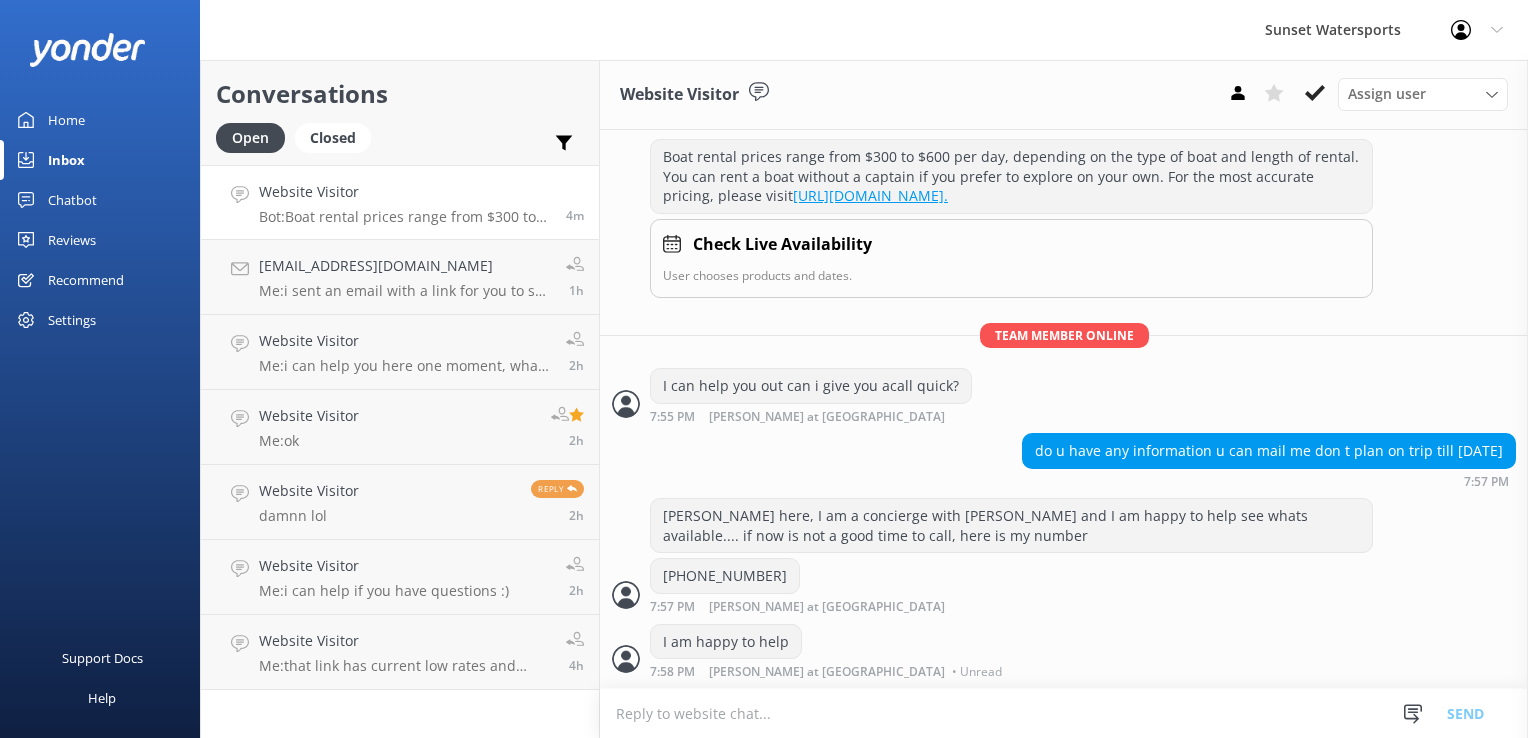 click at bounding box center [1064, 713] 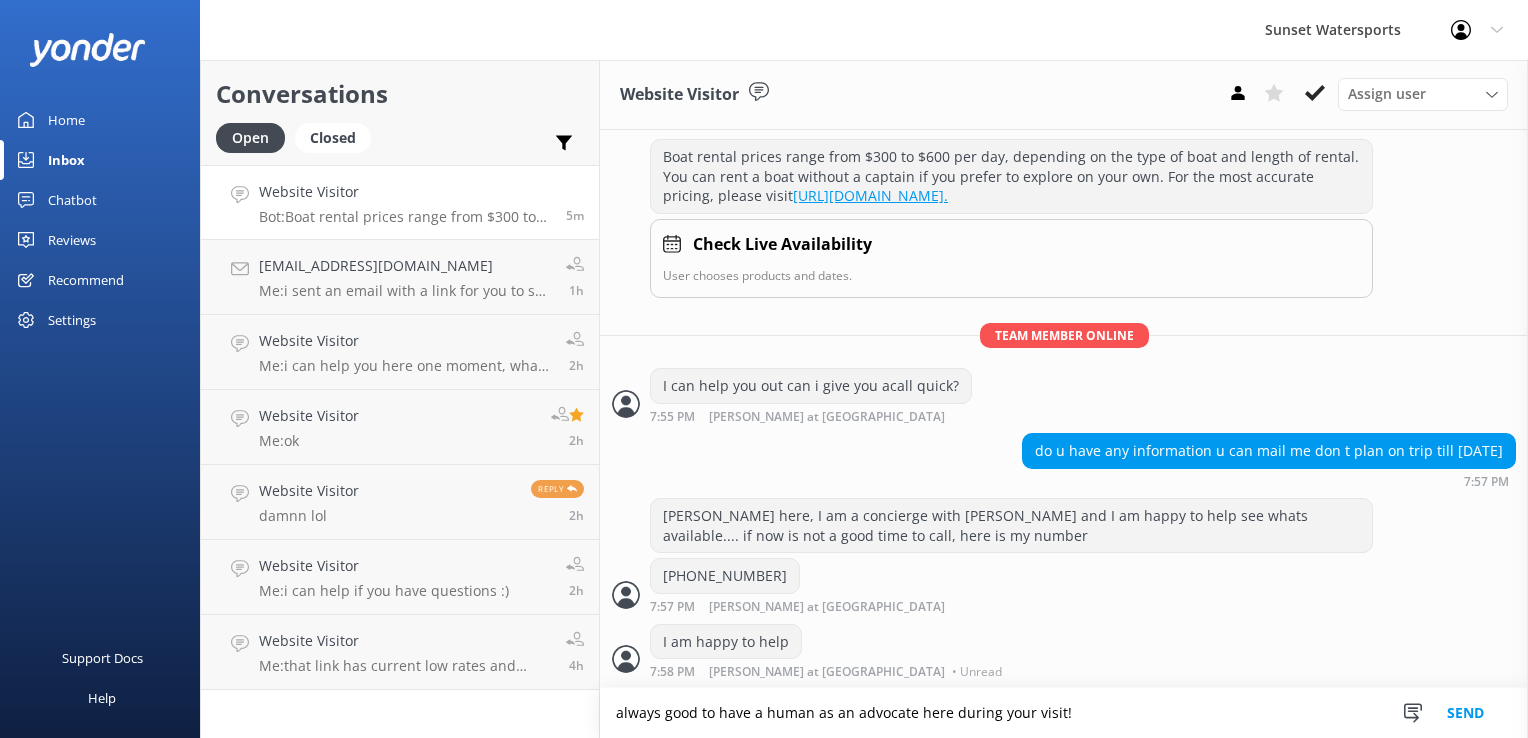 type on "always good to have a human as an advocate here during your visit!" 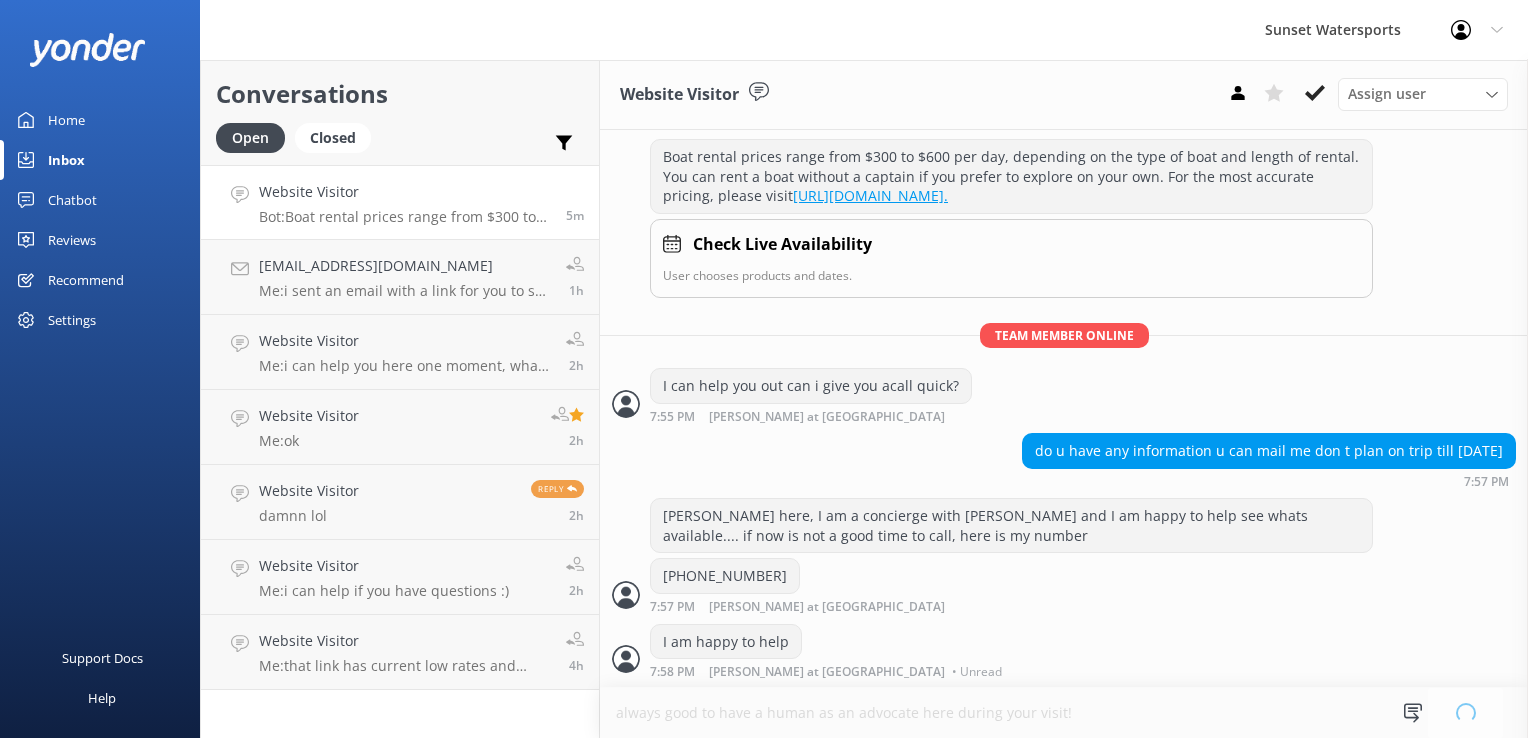 type 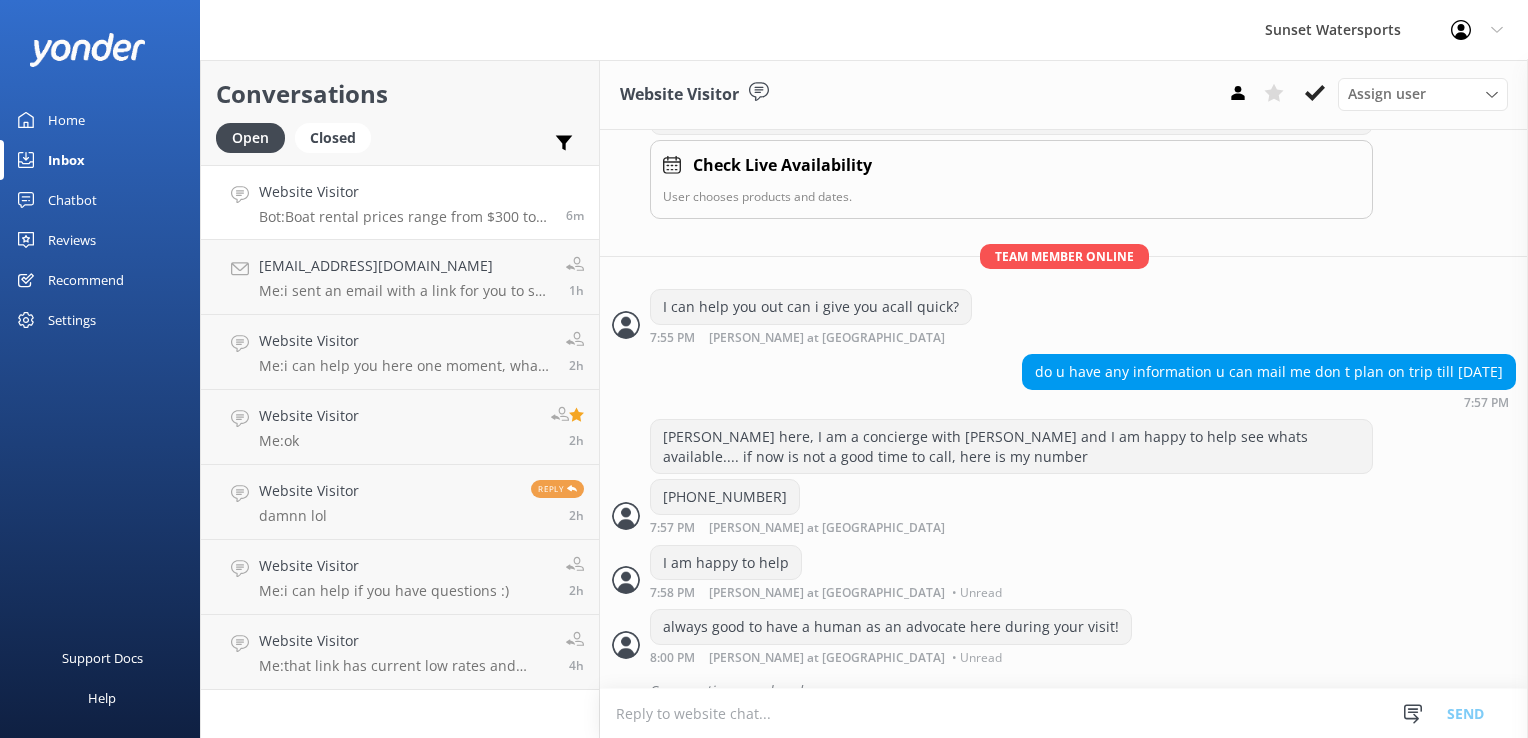 scroll, scrollTop: 359, scrollLeft: 0, axis: vertical 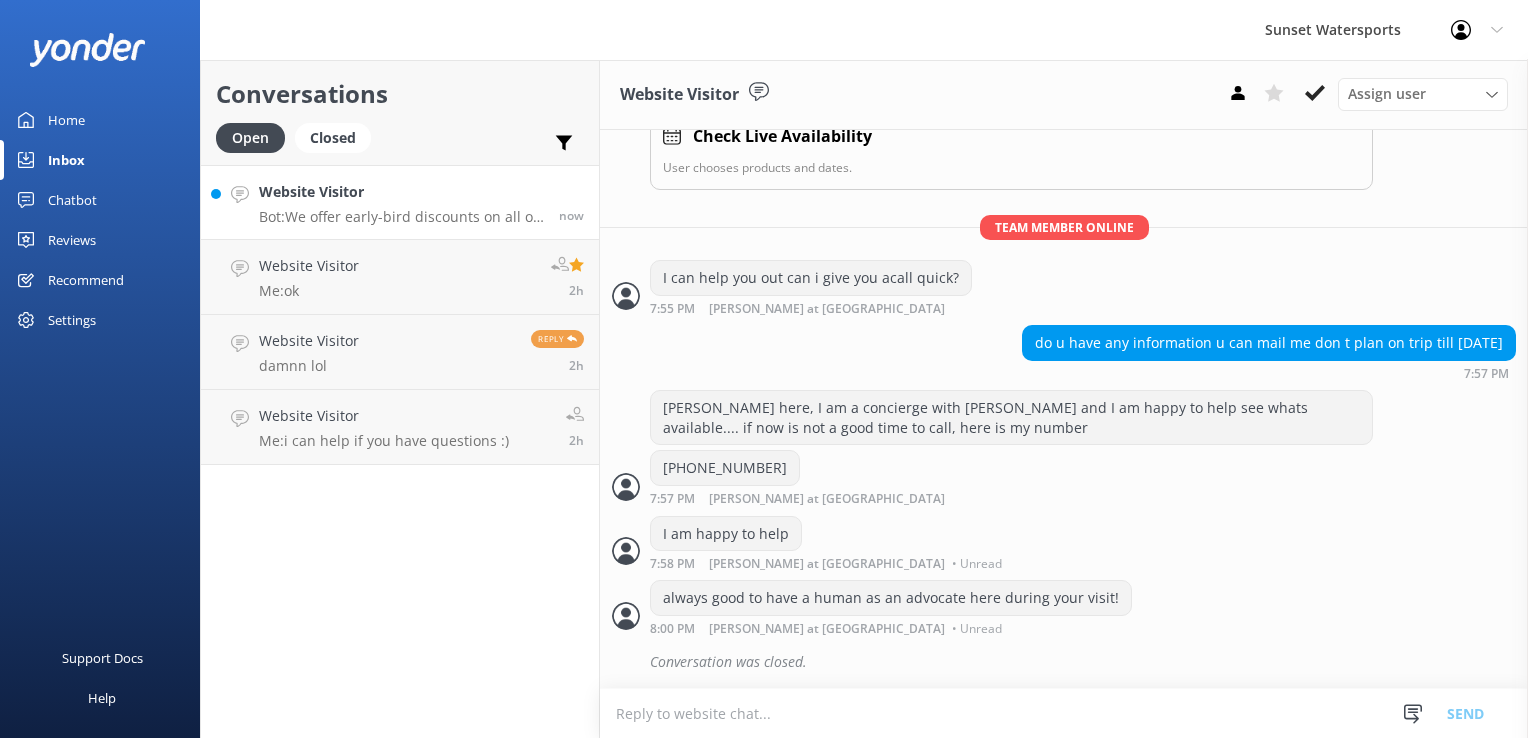 click on "Website Visitor" at bounding box center [401, 192] 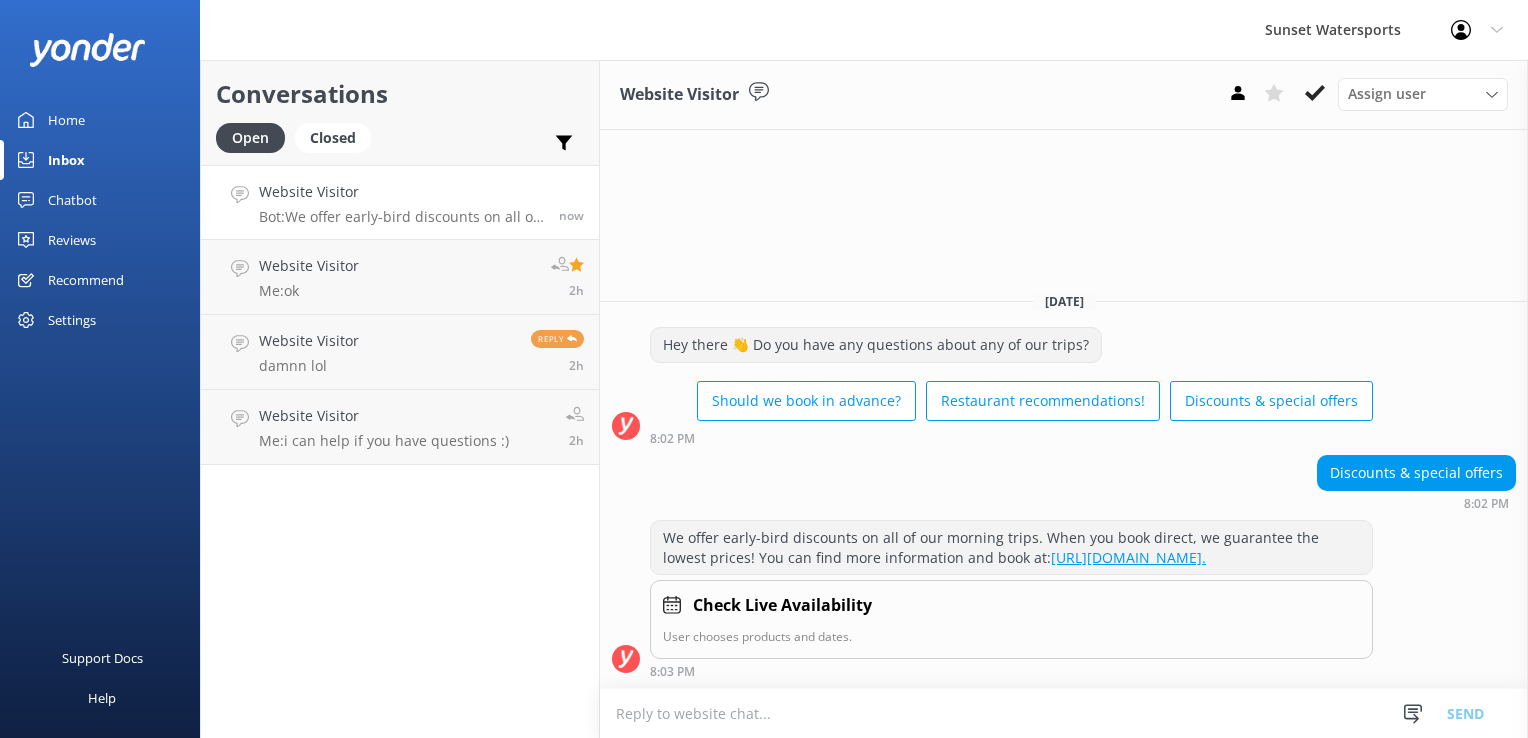 click on "Website Visitor" at bounding box center (401, 192) 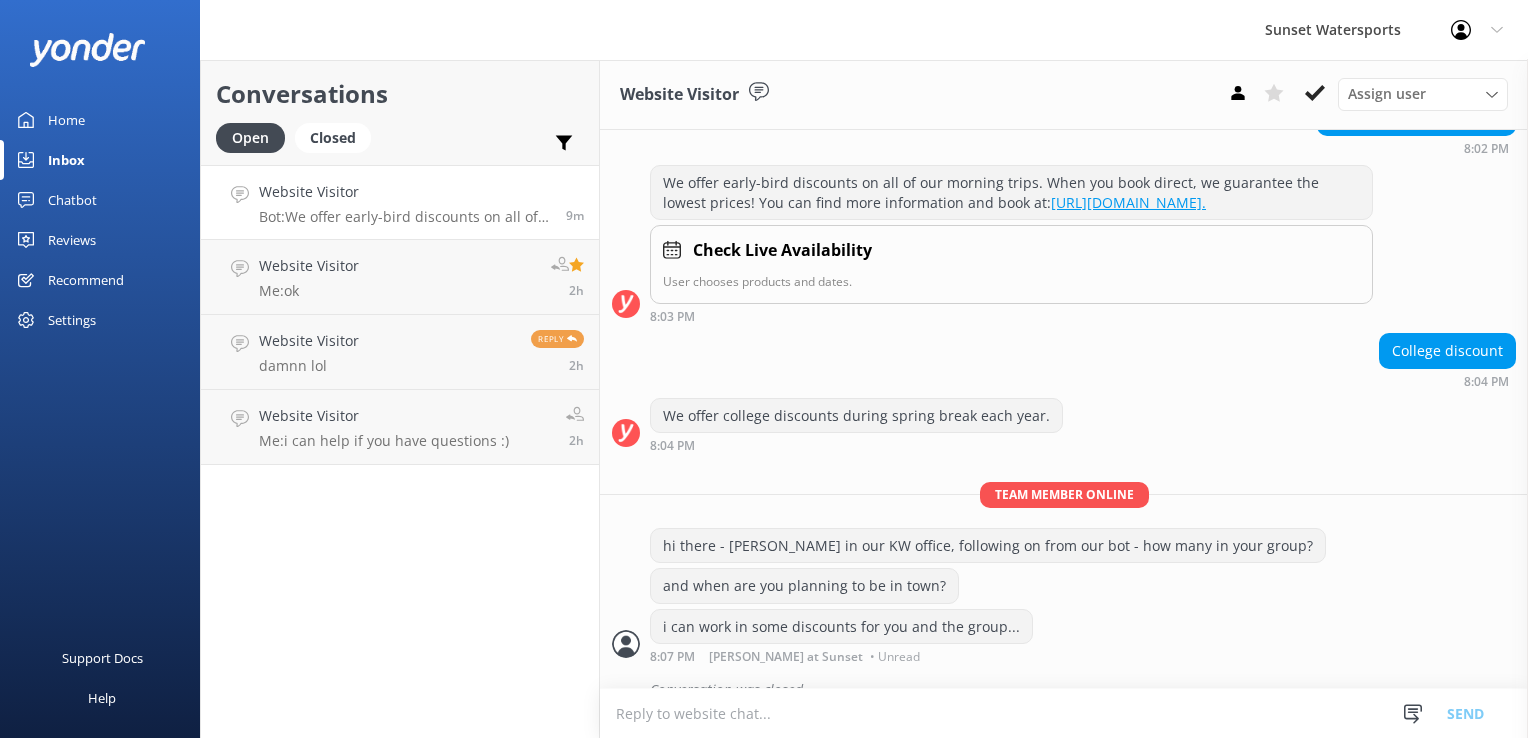scroll, scrollTop: 253, scrollLeft: 0, axis: vertical 